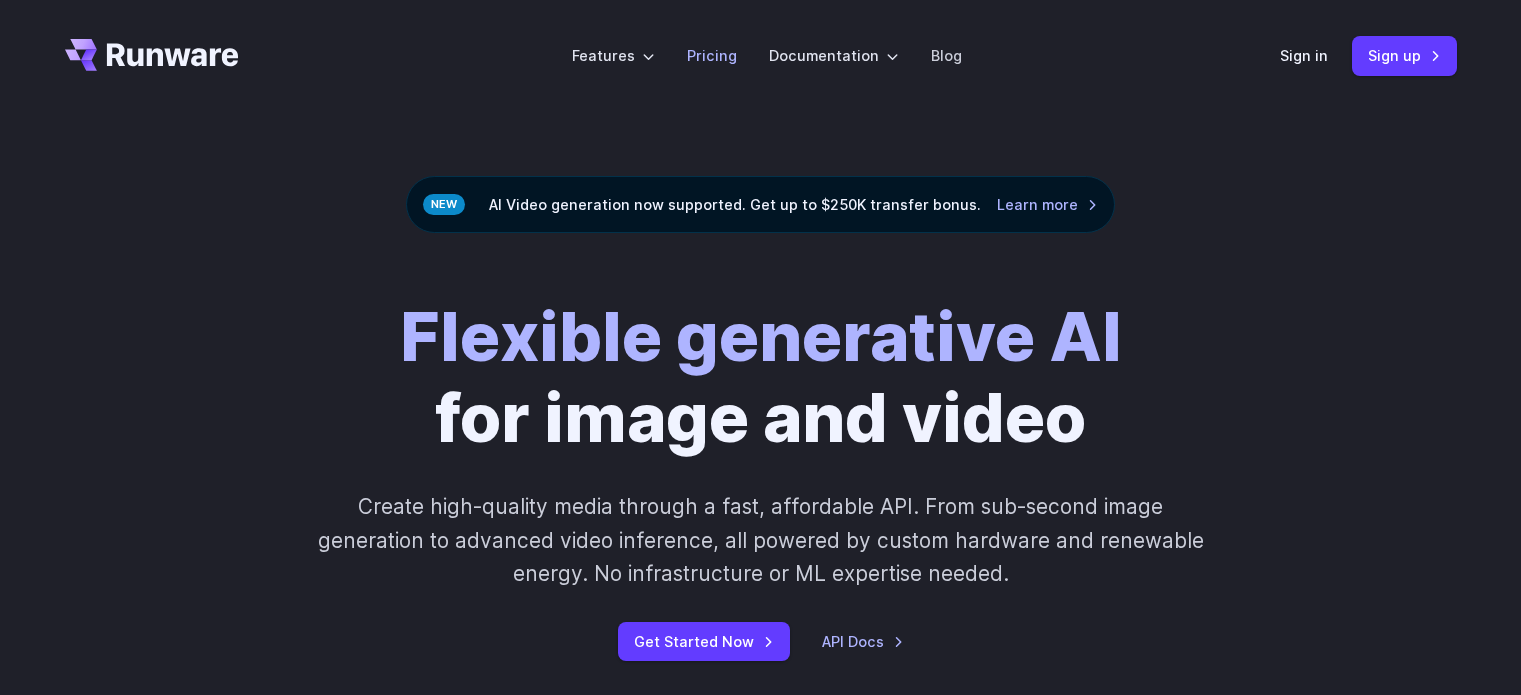 scroll, scrollTop: 0, scrollLeft: 0, axis: both 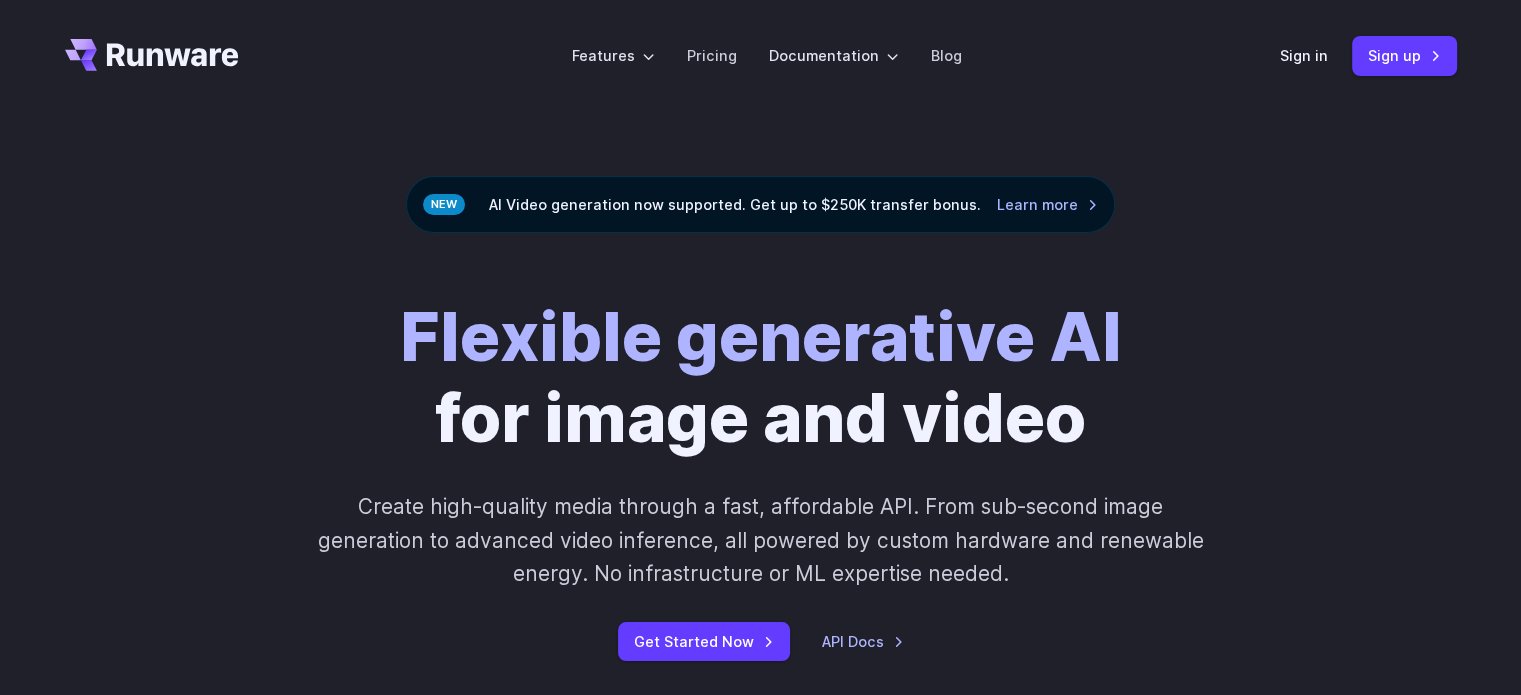 click on "Flexible generative AI" at bounding box center [761, 336] 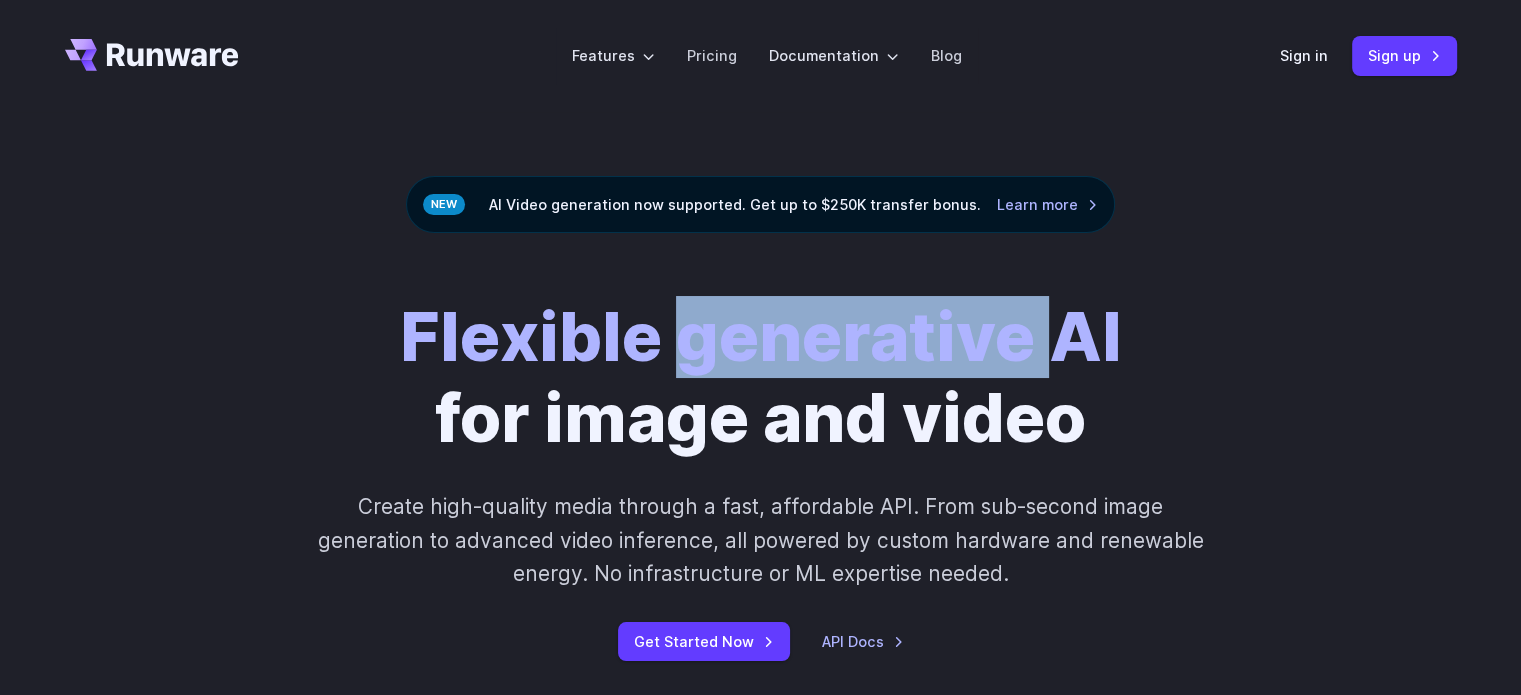 click on "Flexible generative AI" at bounding box center [761, 336] 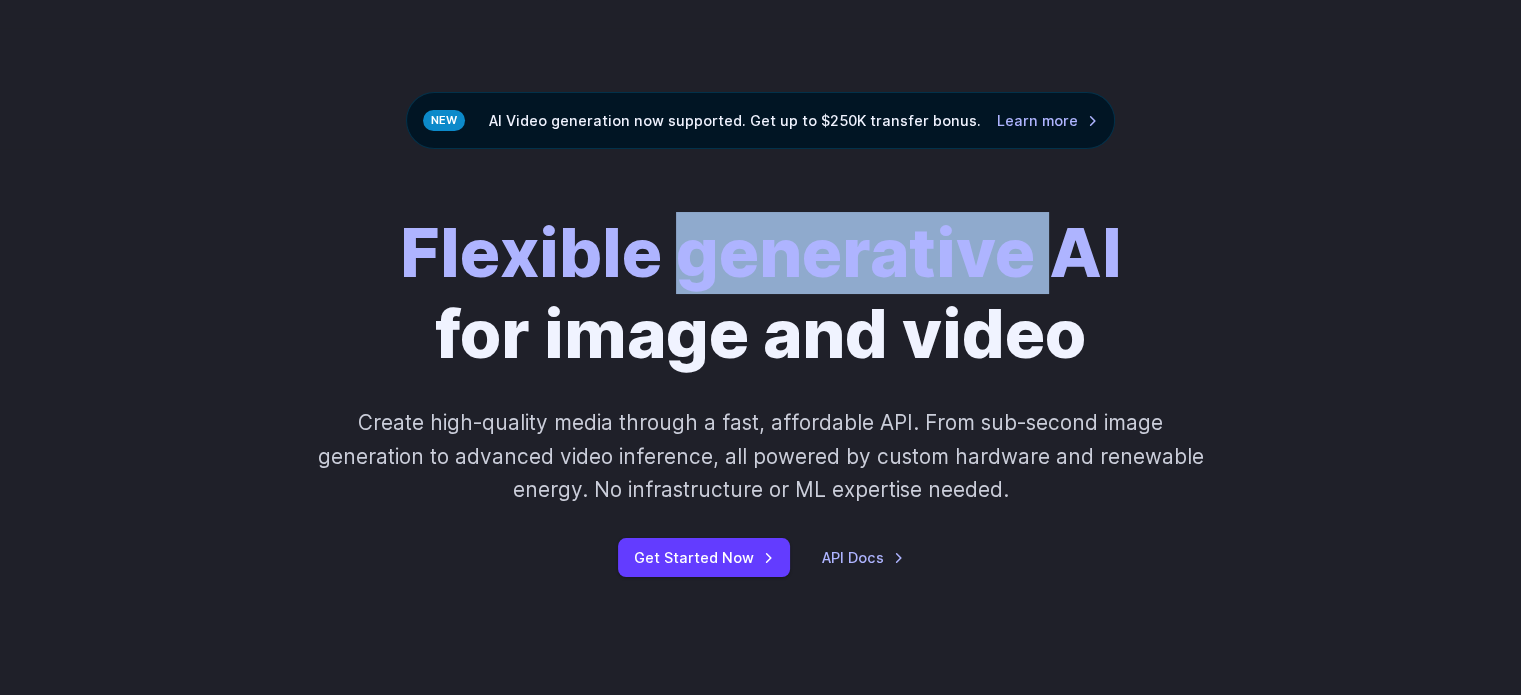 scroll, scrollTop: 0, scrollLeft: 0, axis: both 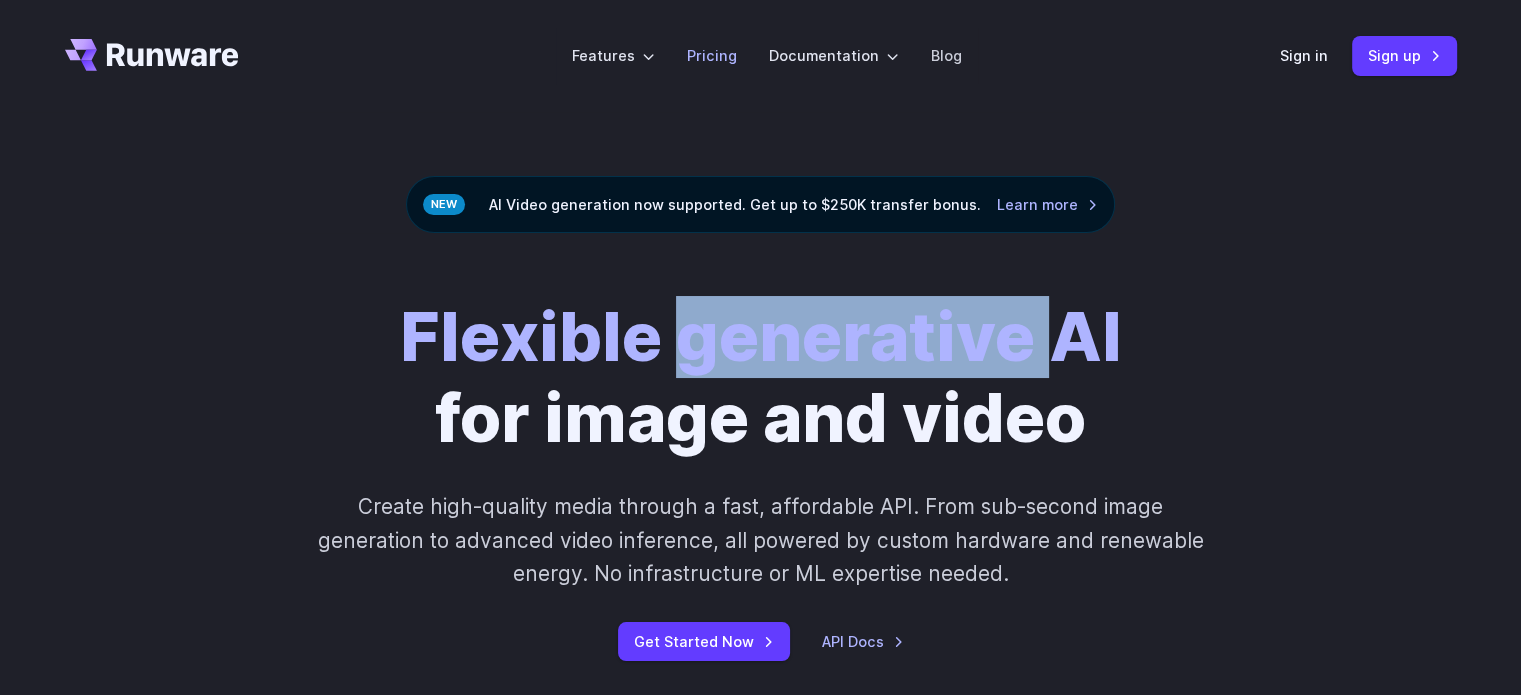 click on "Pricing" at bounding box center [712, 55] 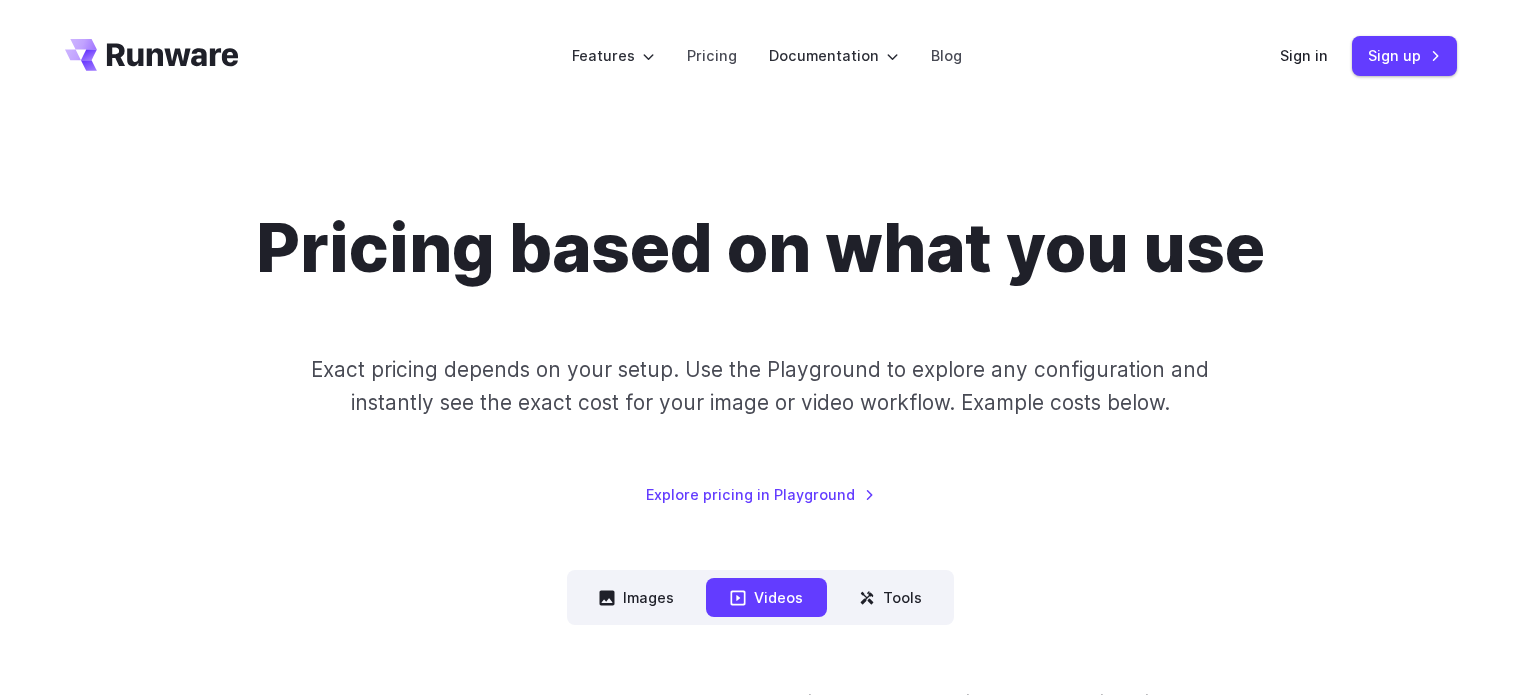 scroll, scrollTop: 0, scrollLeft: 0, axis: both 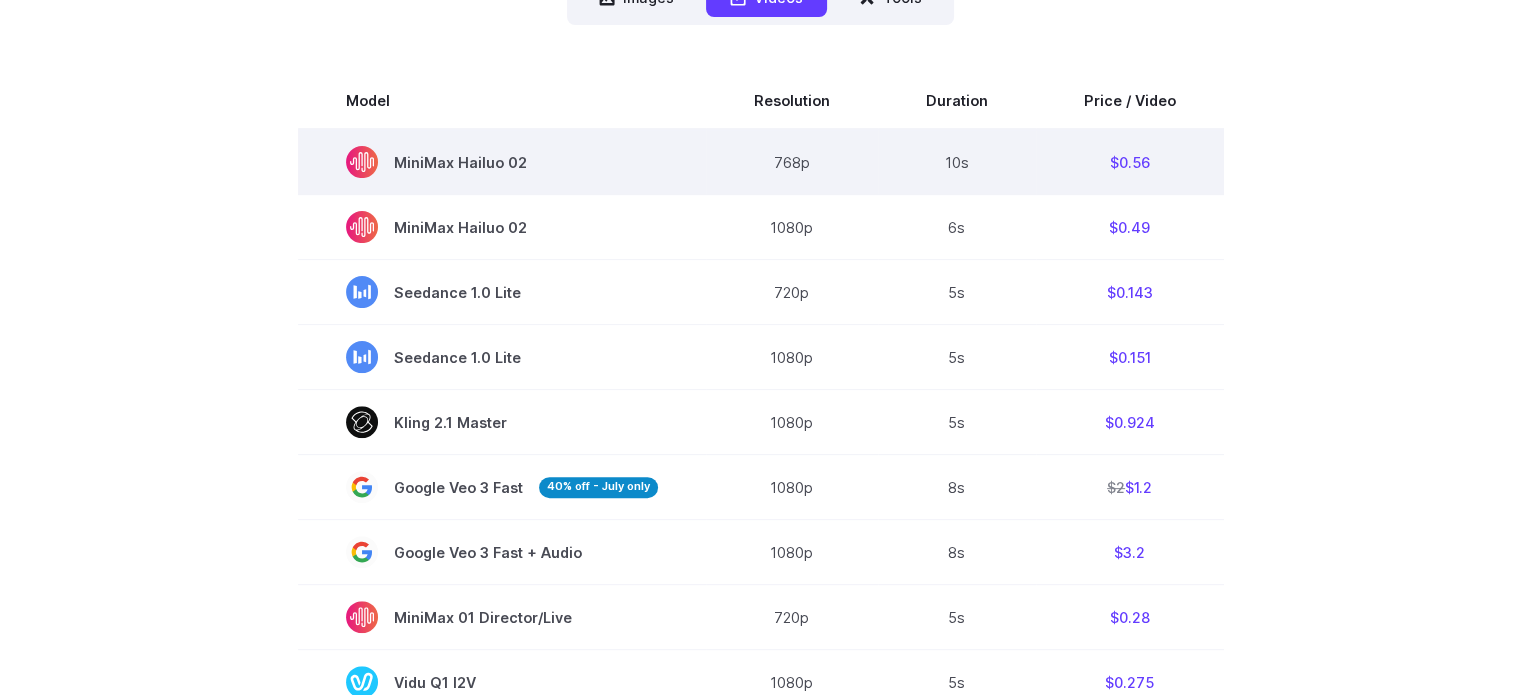 click on "10s" at bounding box center [957, 162] 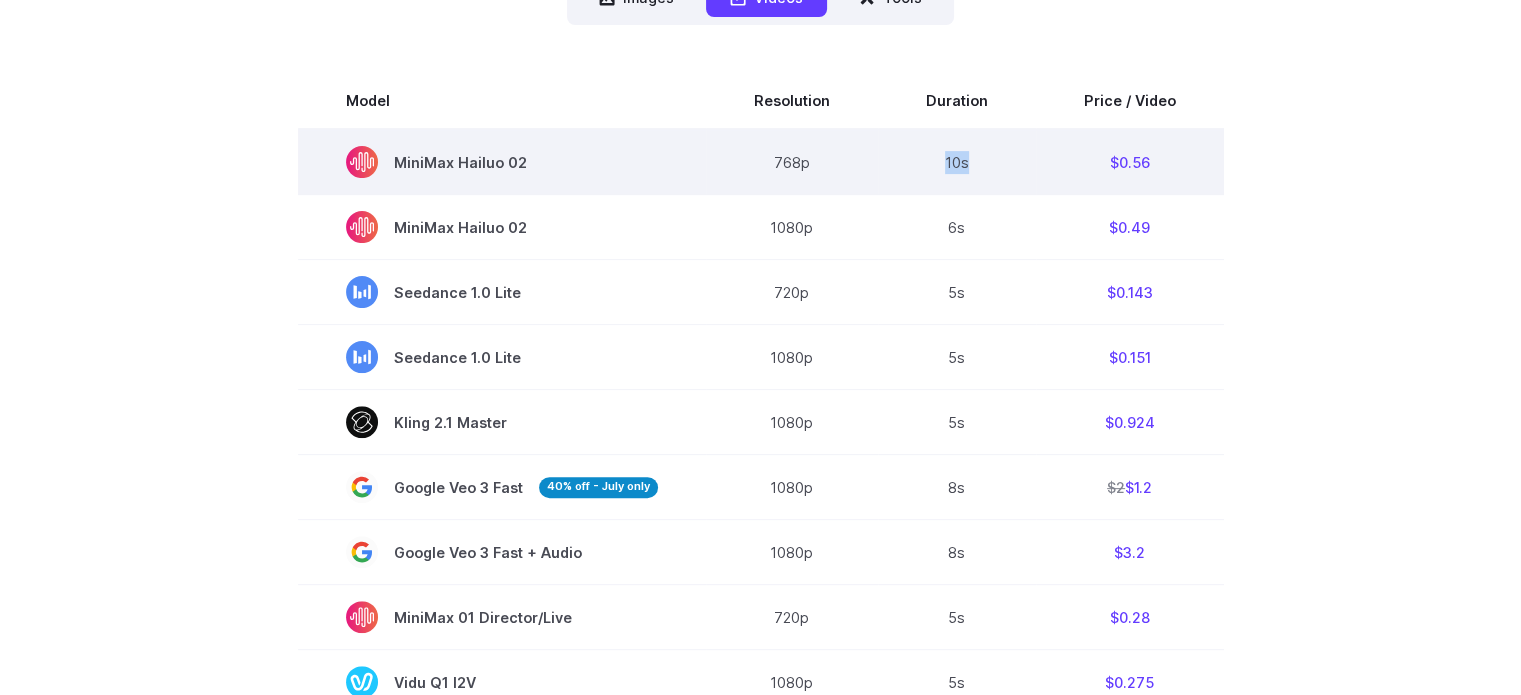 click on "10s" at bounding box center [957, 162] 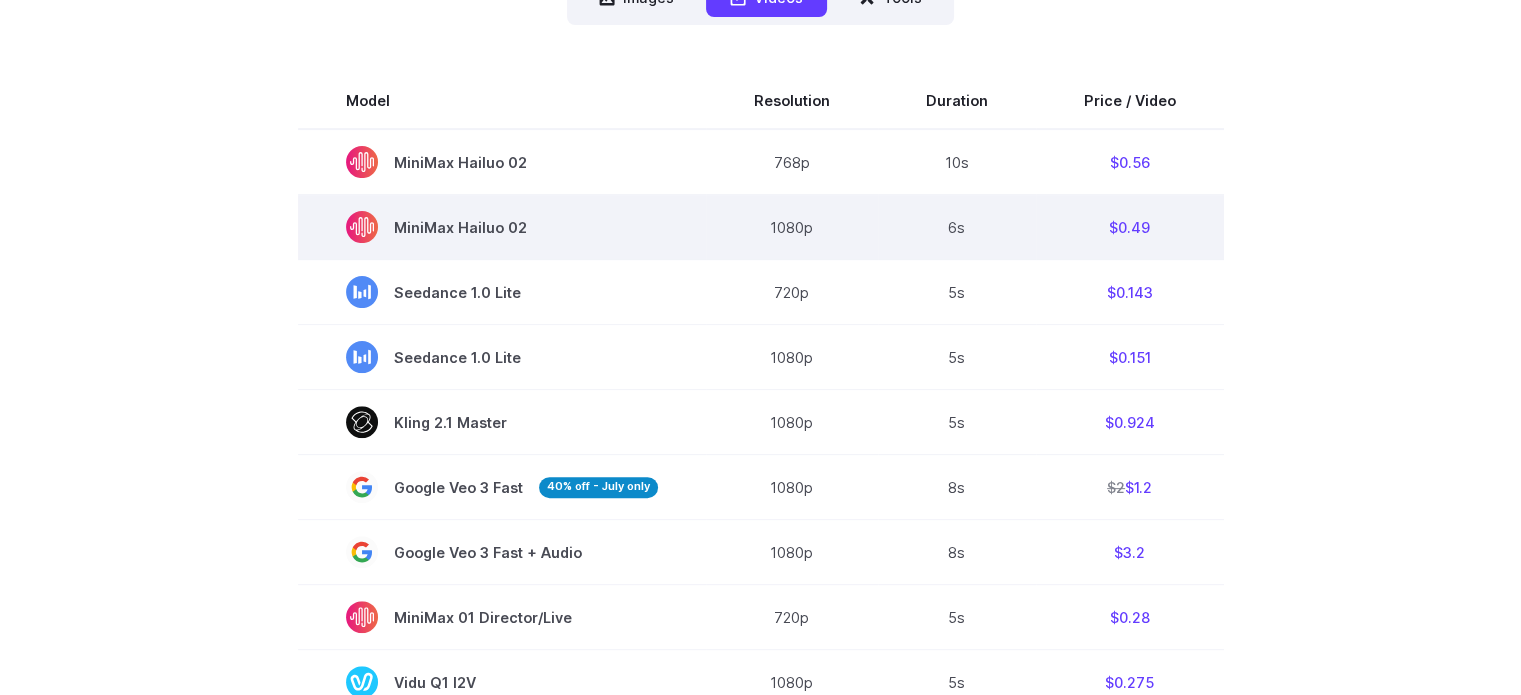 click on "1080p" at bounding box center [792, 227] 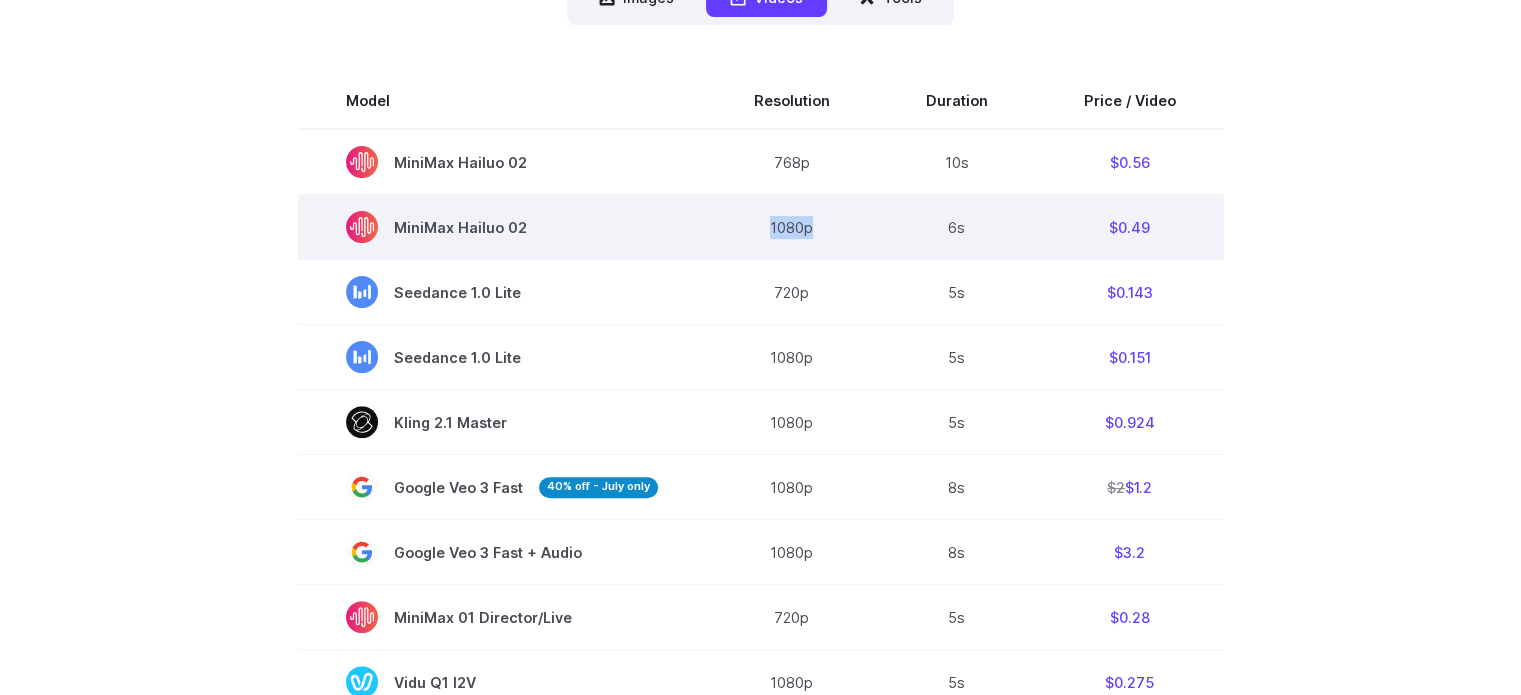 click on "1080p" at bounding box center [792, 227] 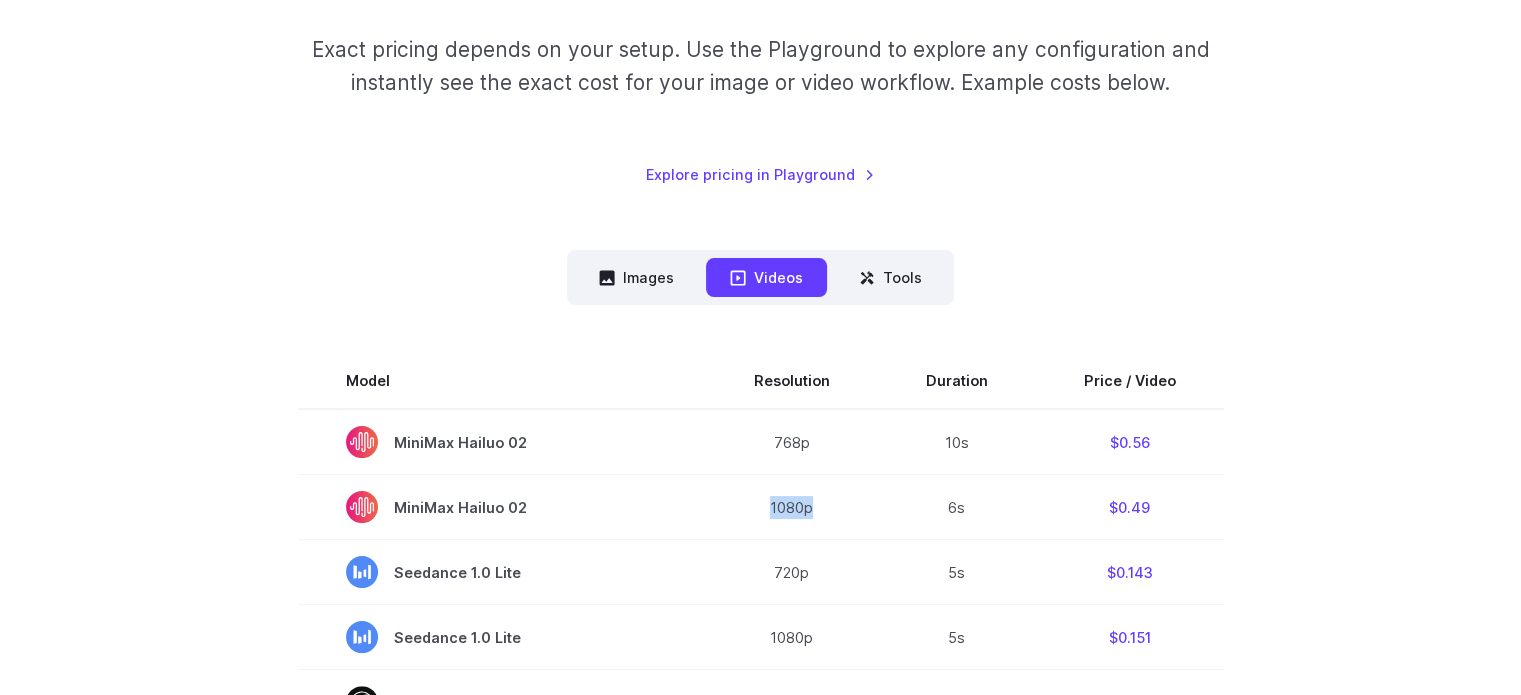 scroll, scrollTop: 0, scrollLeft: 0, axis: both 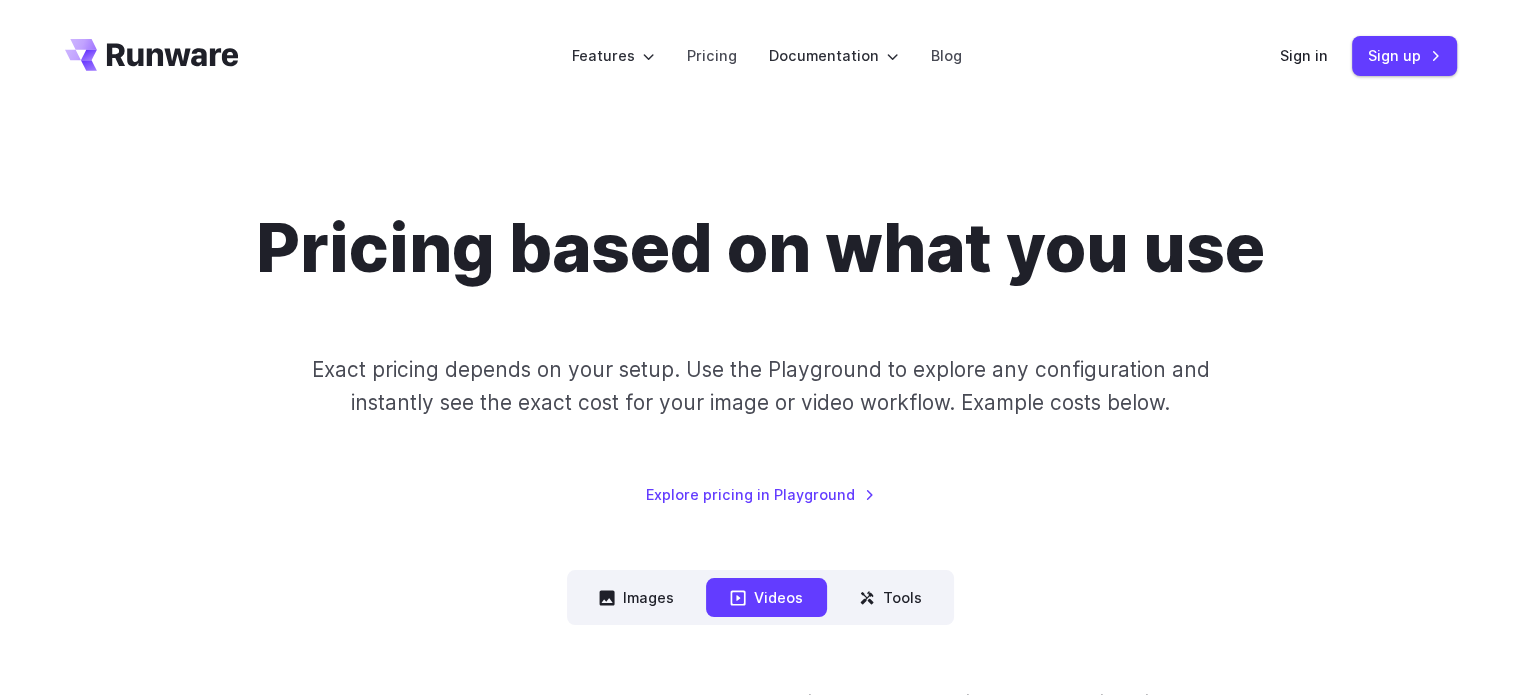 click on "Sign in        Sign up" at bounding box center [1368, 55] 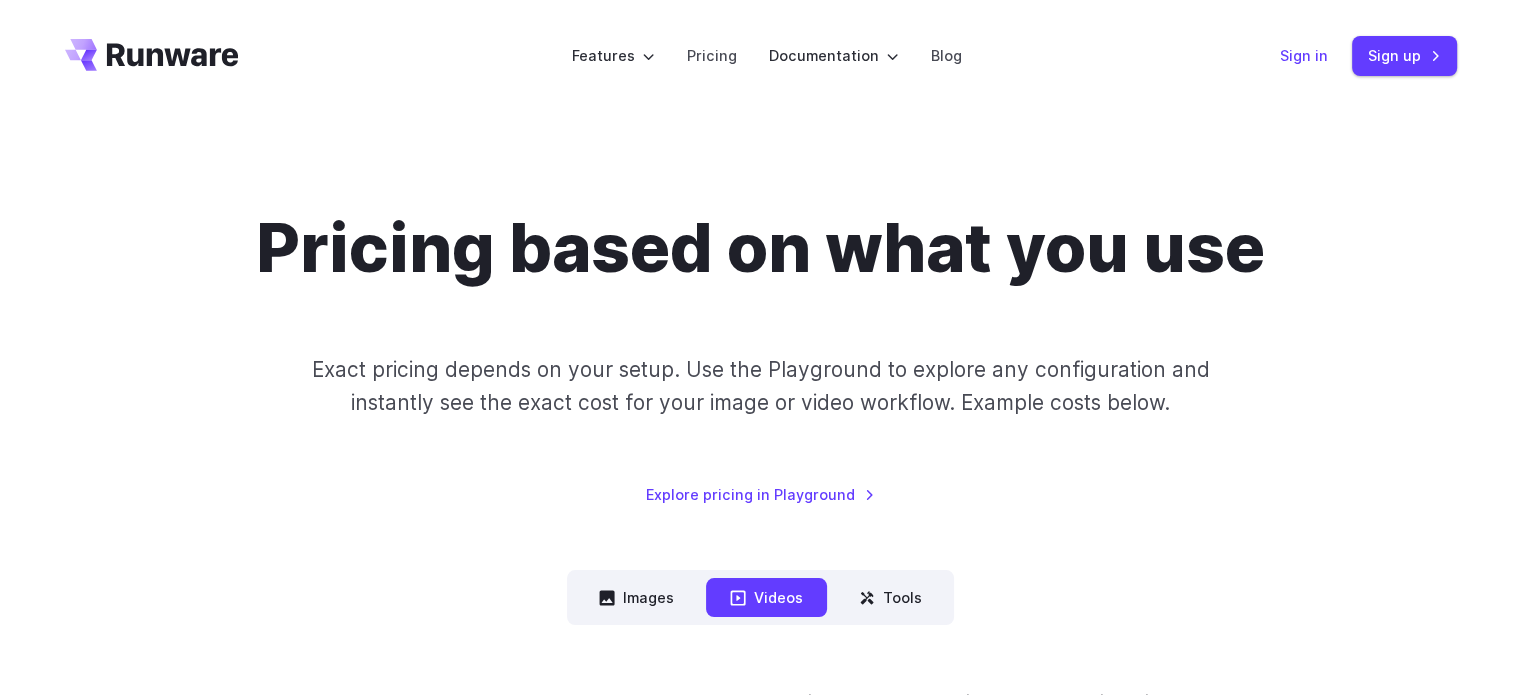 click on "Sign in" at bounding box center [1304, 55] 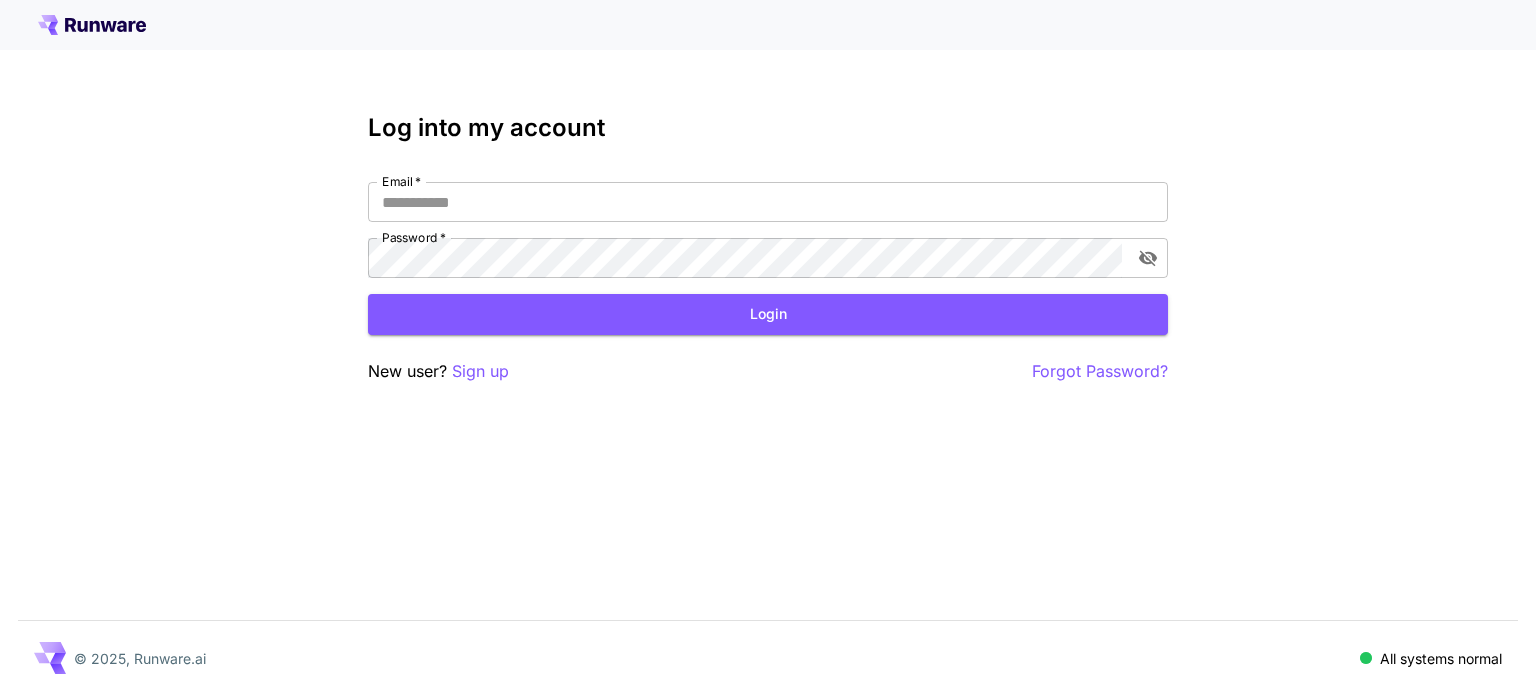 scroll, scrollTop: 0, scrollLeft: 0, axis: both 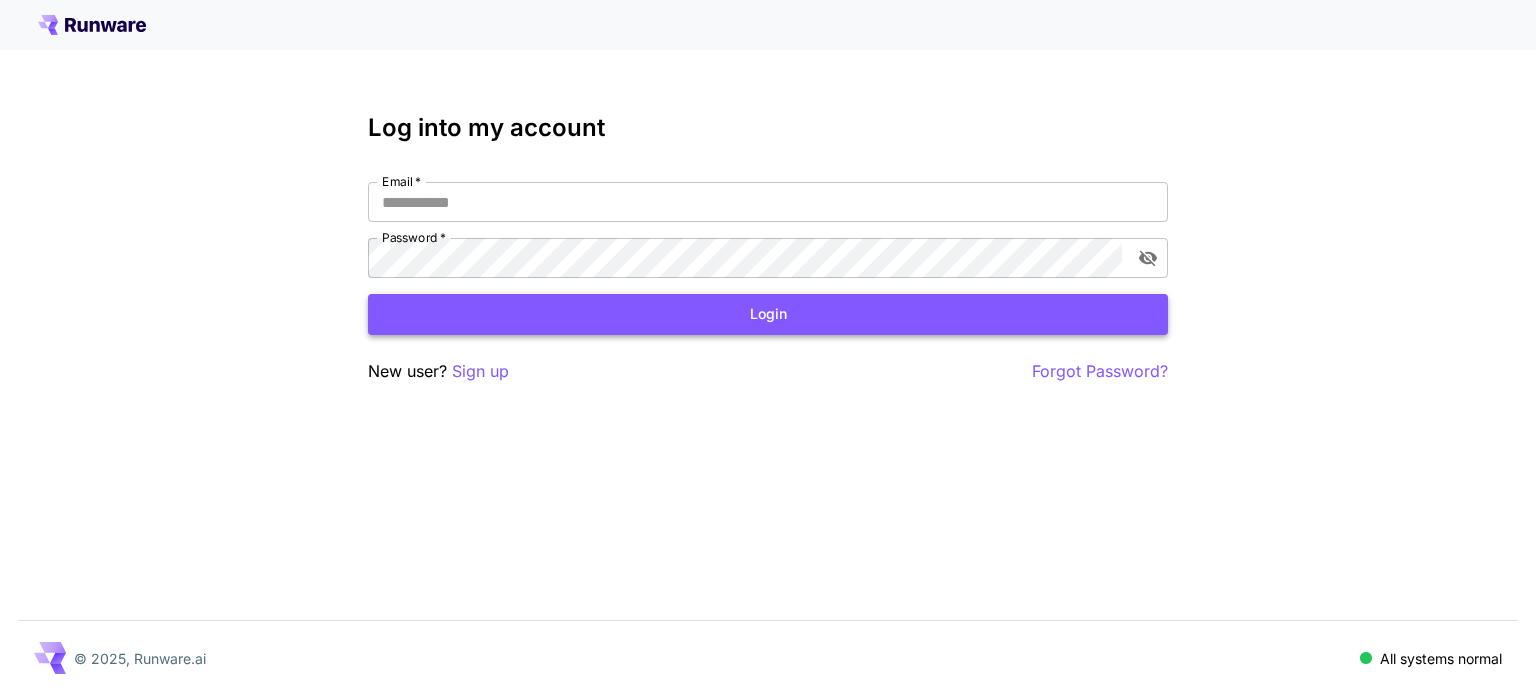 type on "**********" 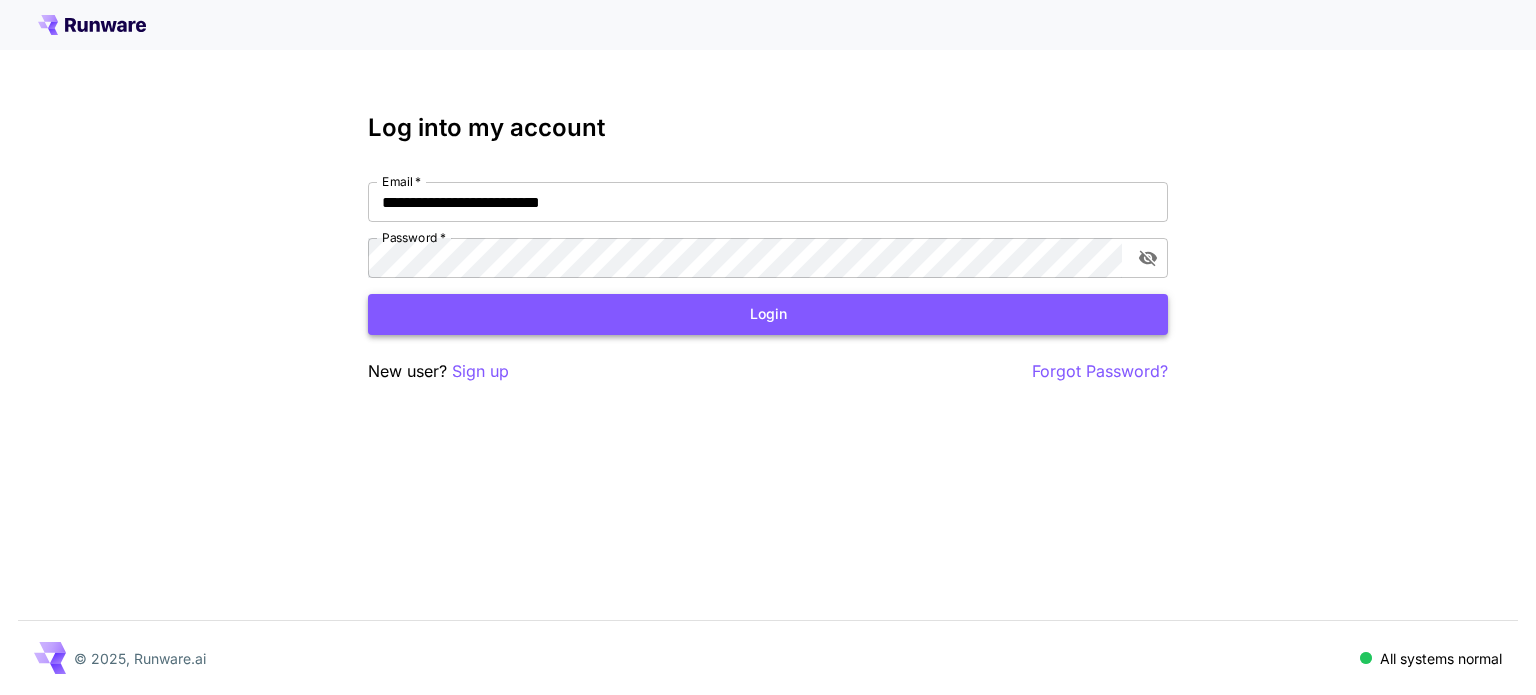 click on "Login" at bounding box center [768, 314] 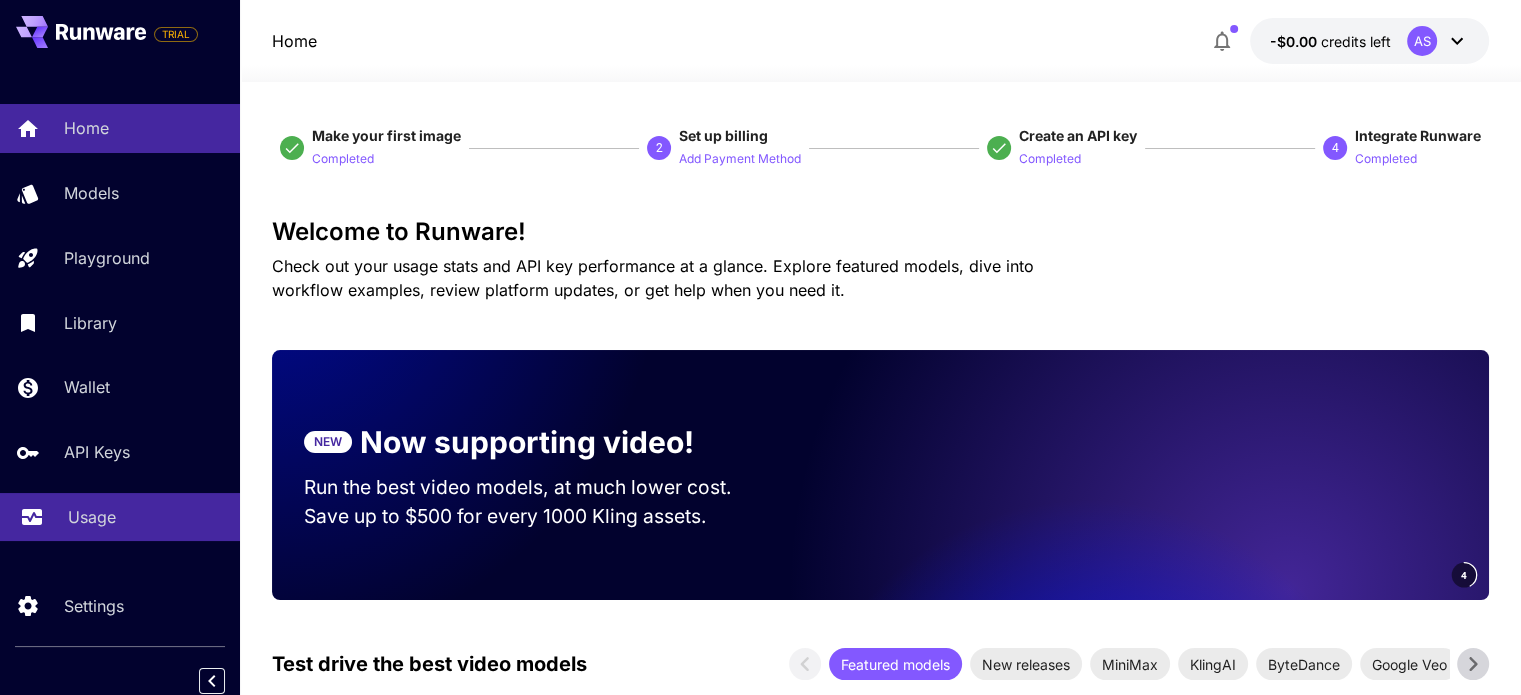 click on "Usage" at bounding box center (92, 517) 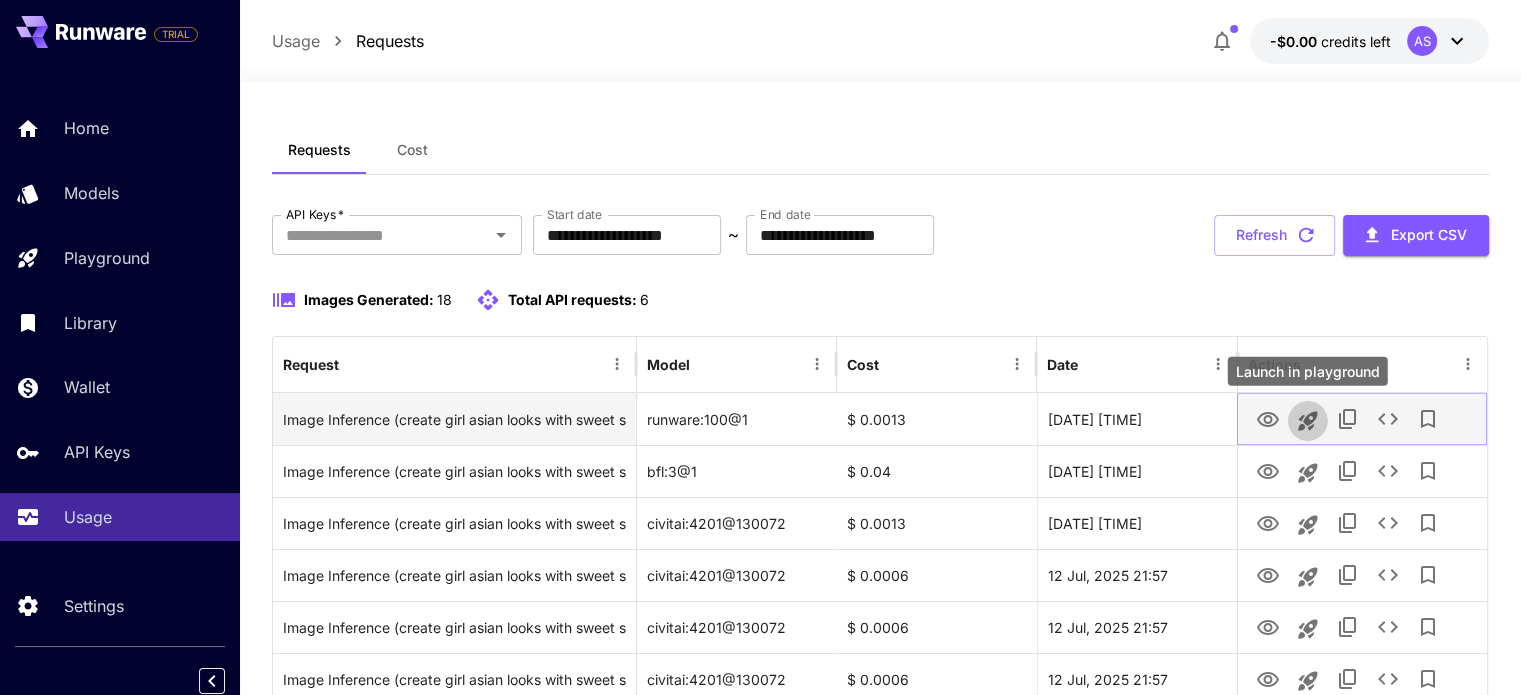 click 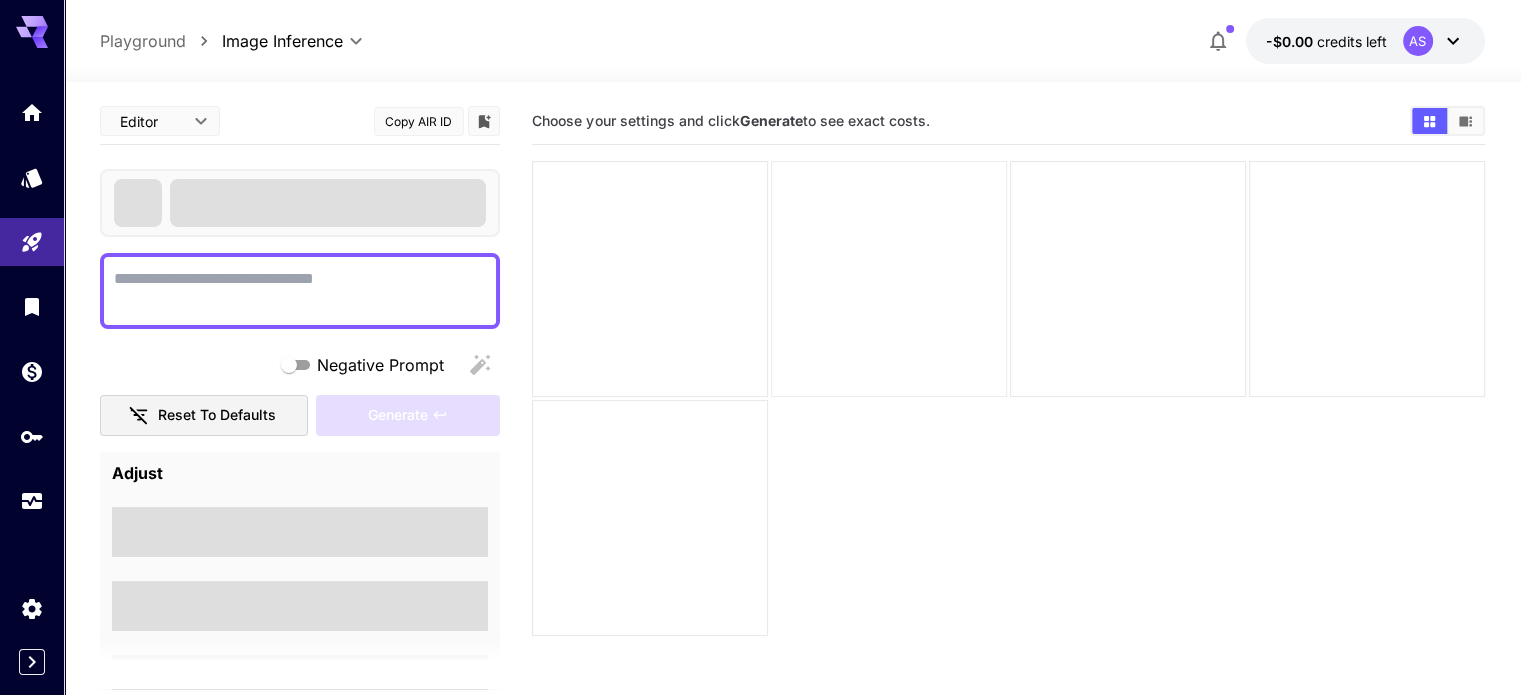type on "**********" 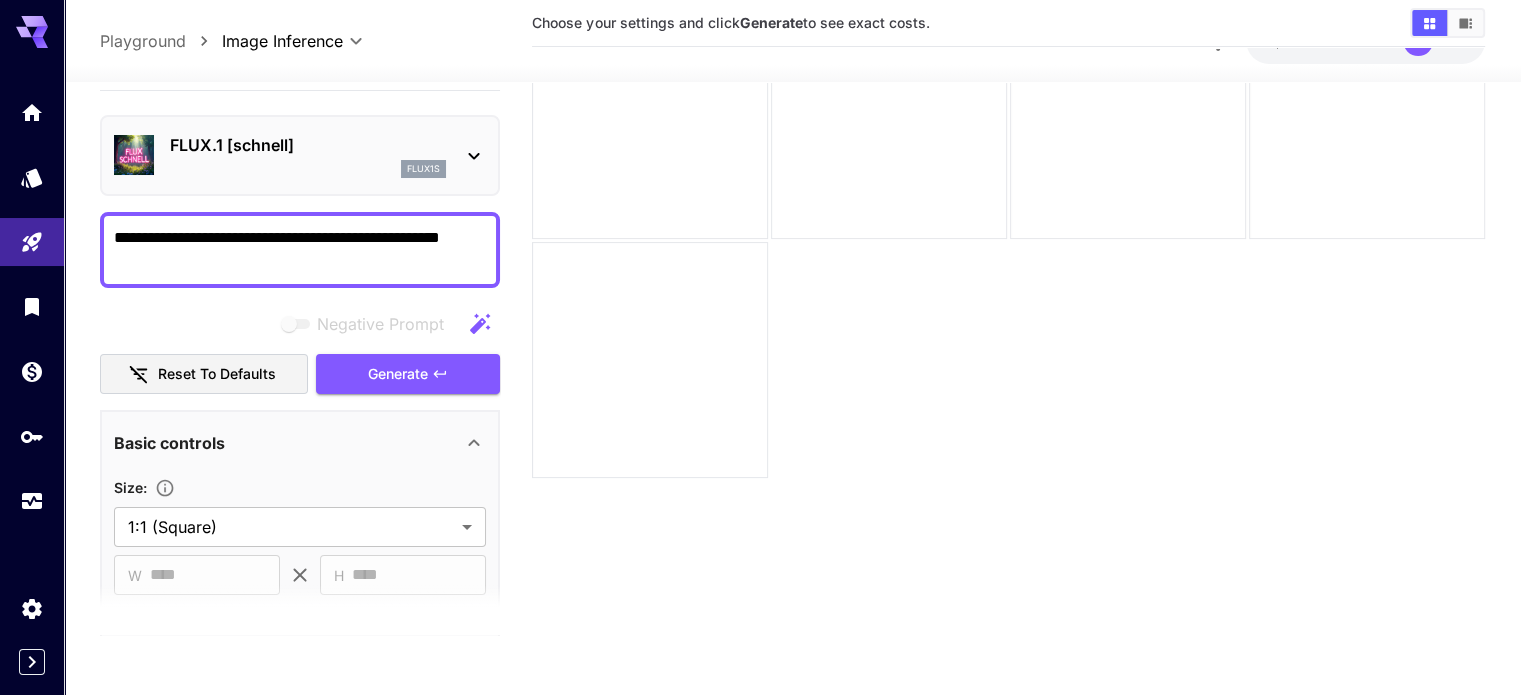 scroll, scrollTop: 0, scrollLeft: 0, axis: both 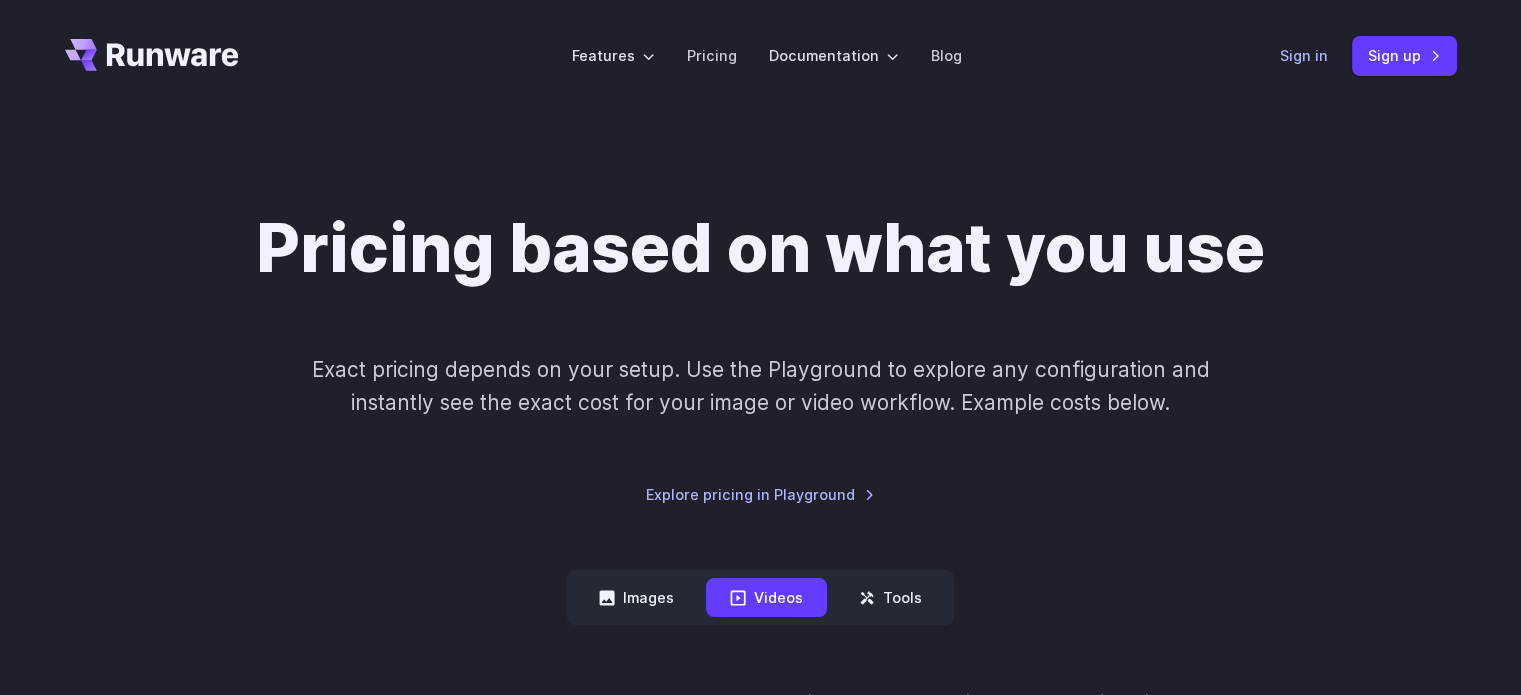 click on "Sign in" at bounding box center (1304, 55) 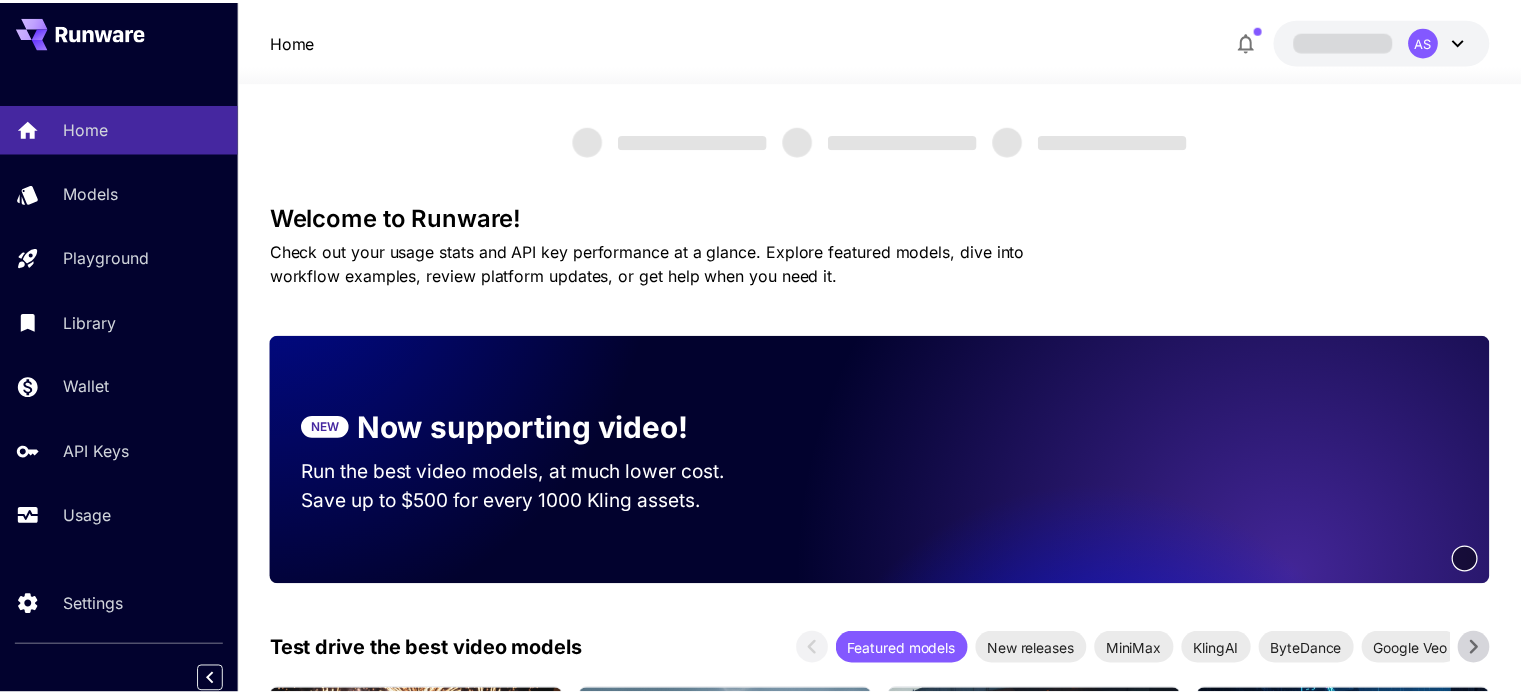 scroll, scrollTop: 0, scrollLeft: 0, axis: both 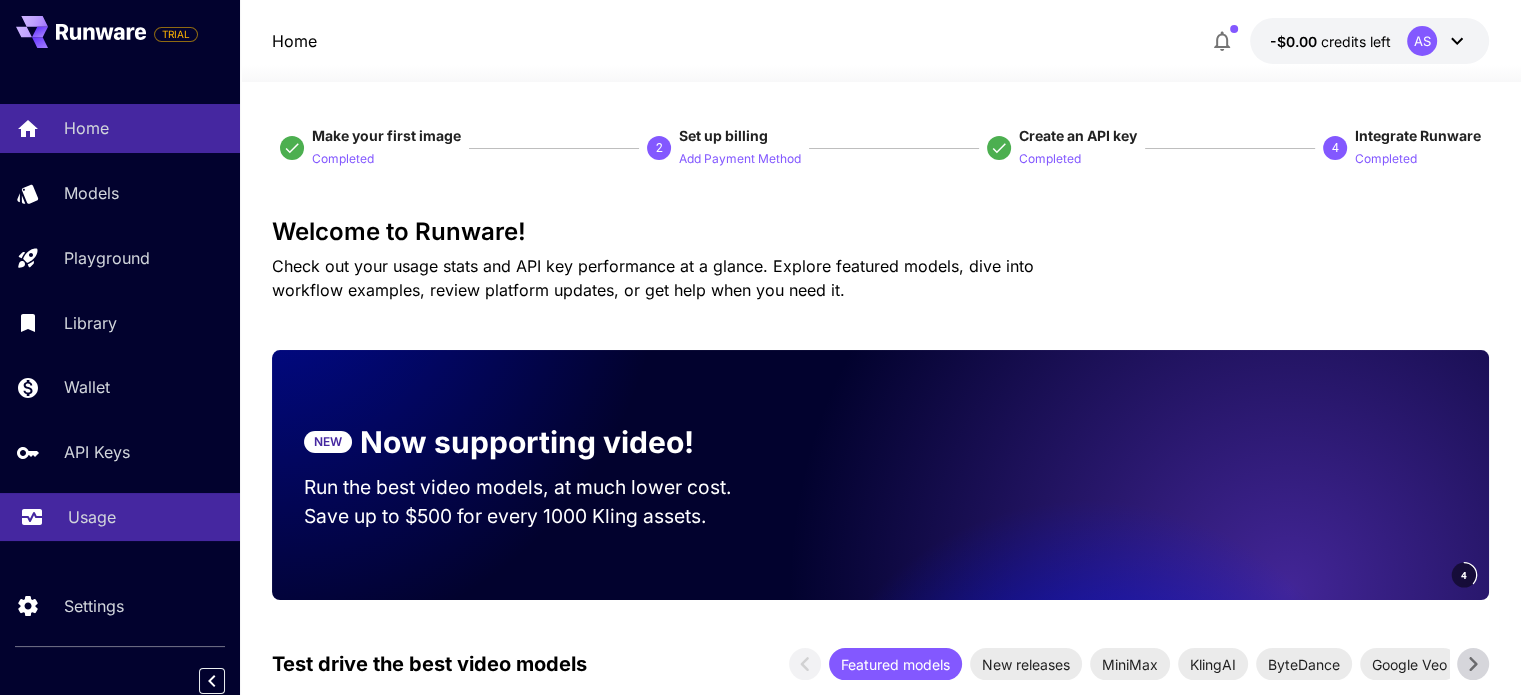 click on "Usage" at bounding box center (92, 517) 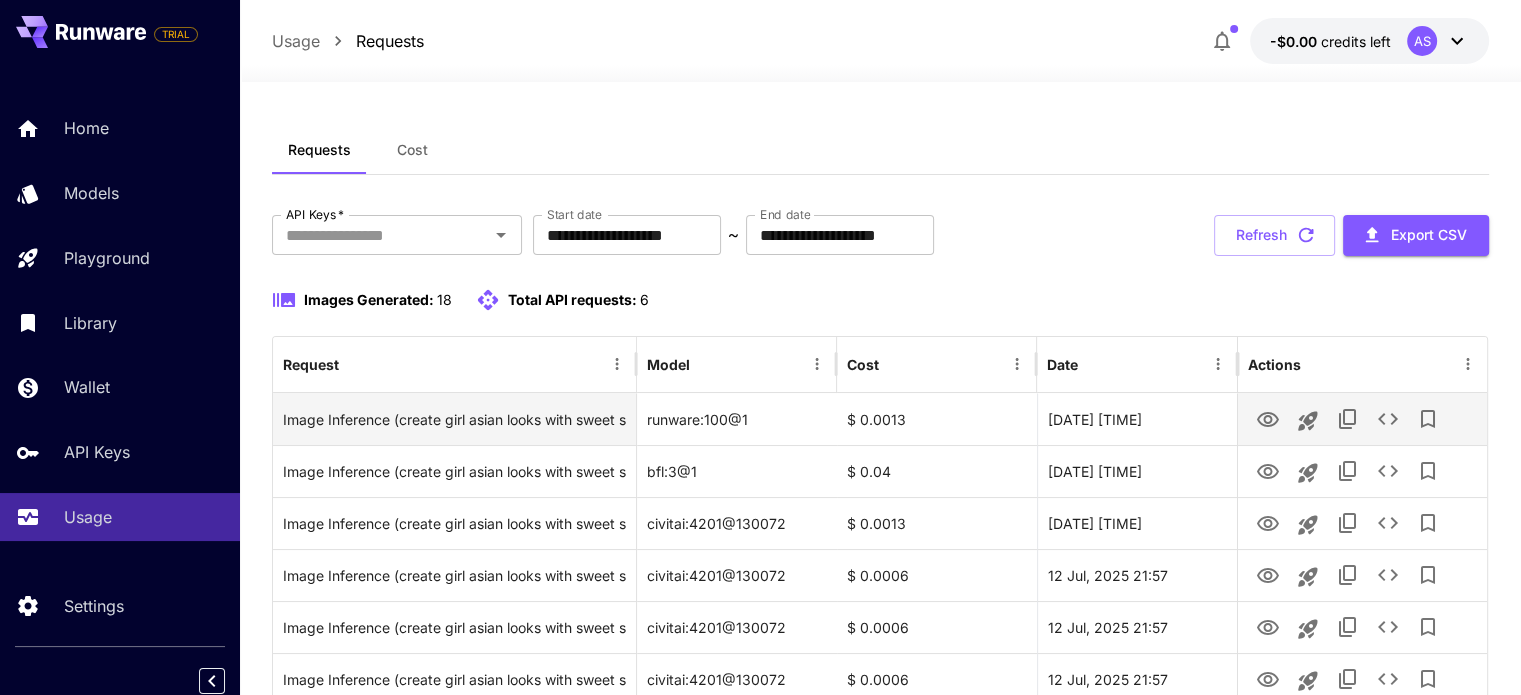scroll, scrollTop: 200, scrollLeft: 0, axis: vertical 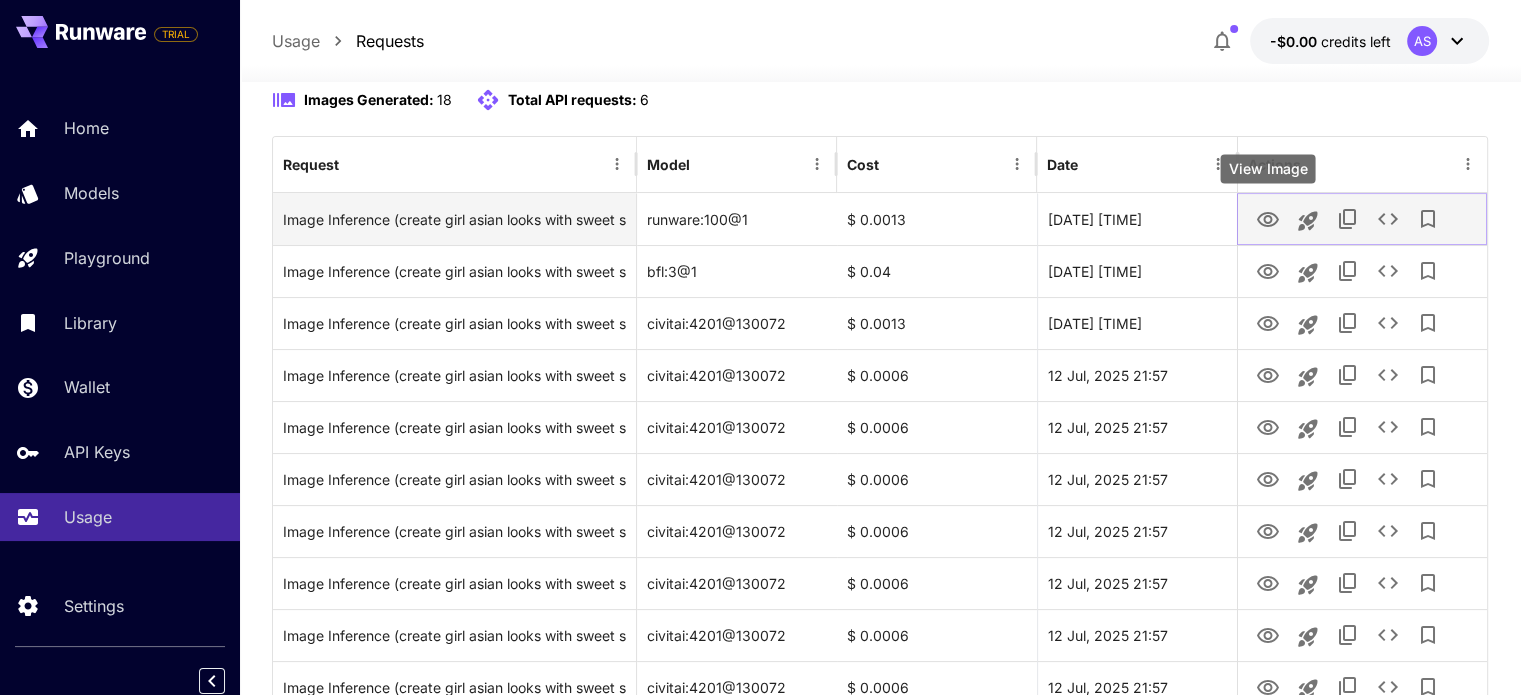 click 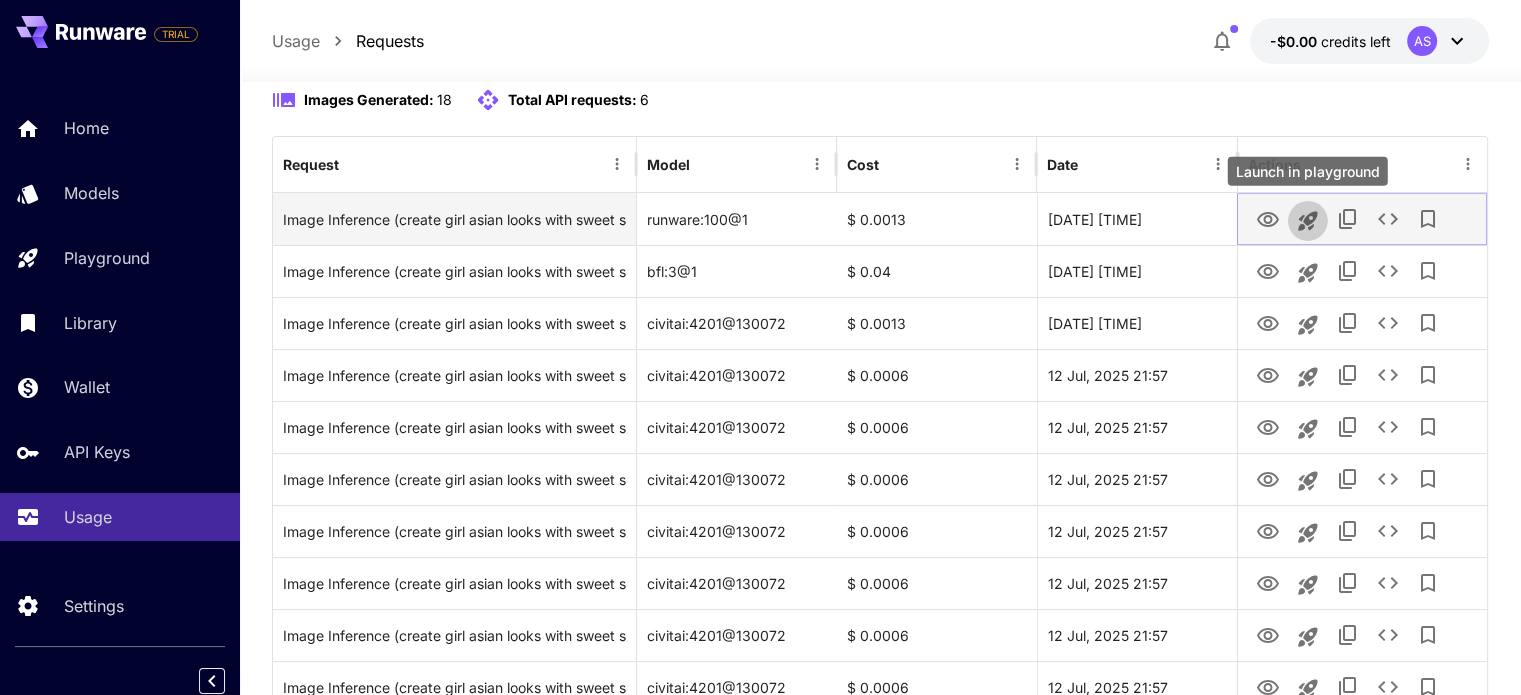 drag, startPoint x: 1312, startPoint y: 225, endPoint x: 1316, endPoint y: 204, distance: 21.377558 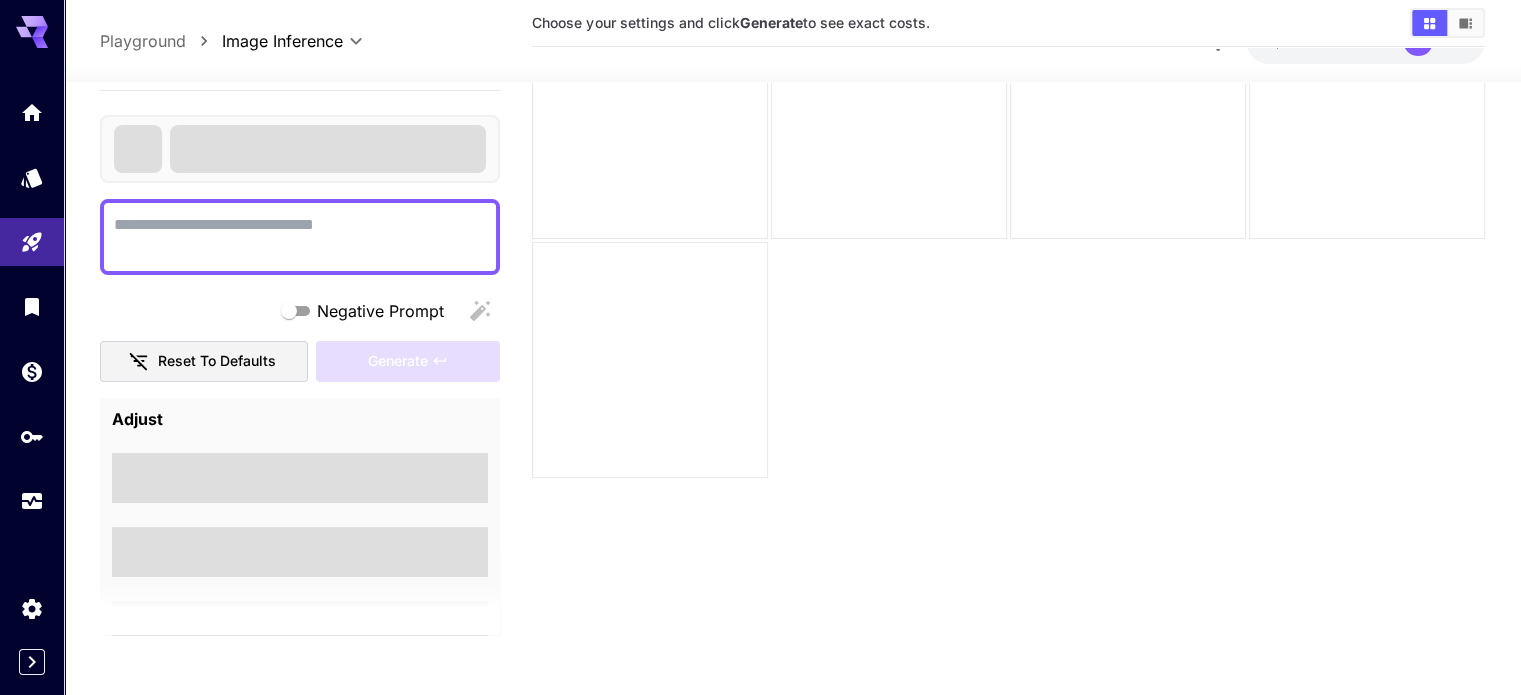 type on "**********" 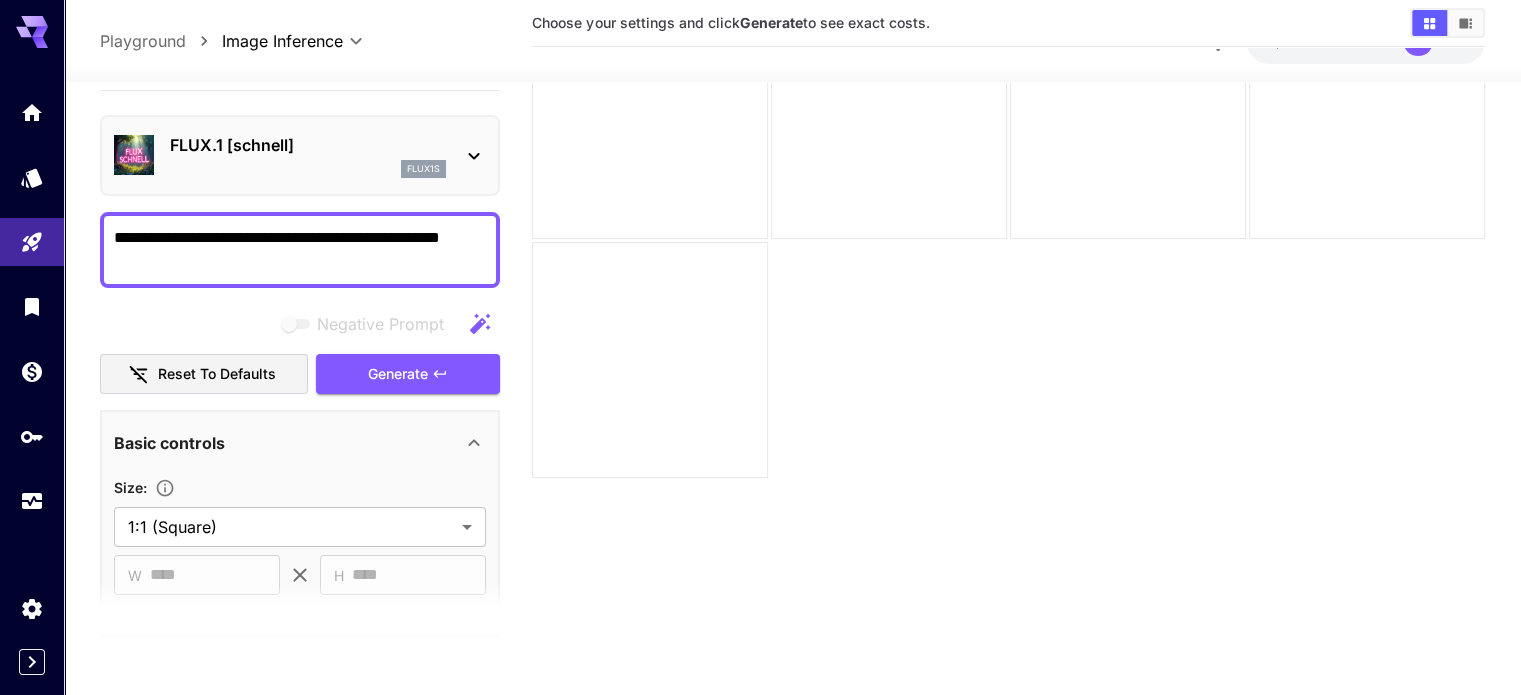 scroll, scrollTop: 0, scrollLeft: 0, axis: both 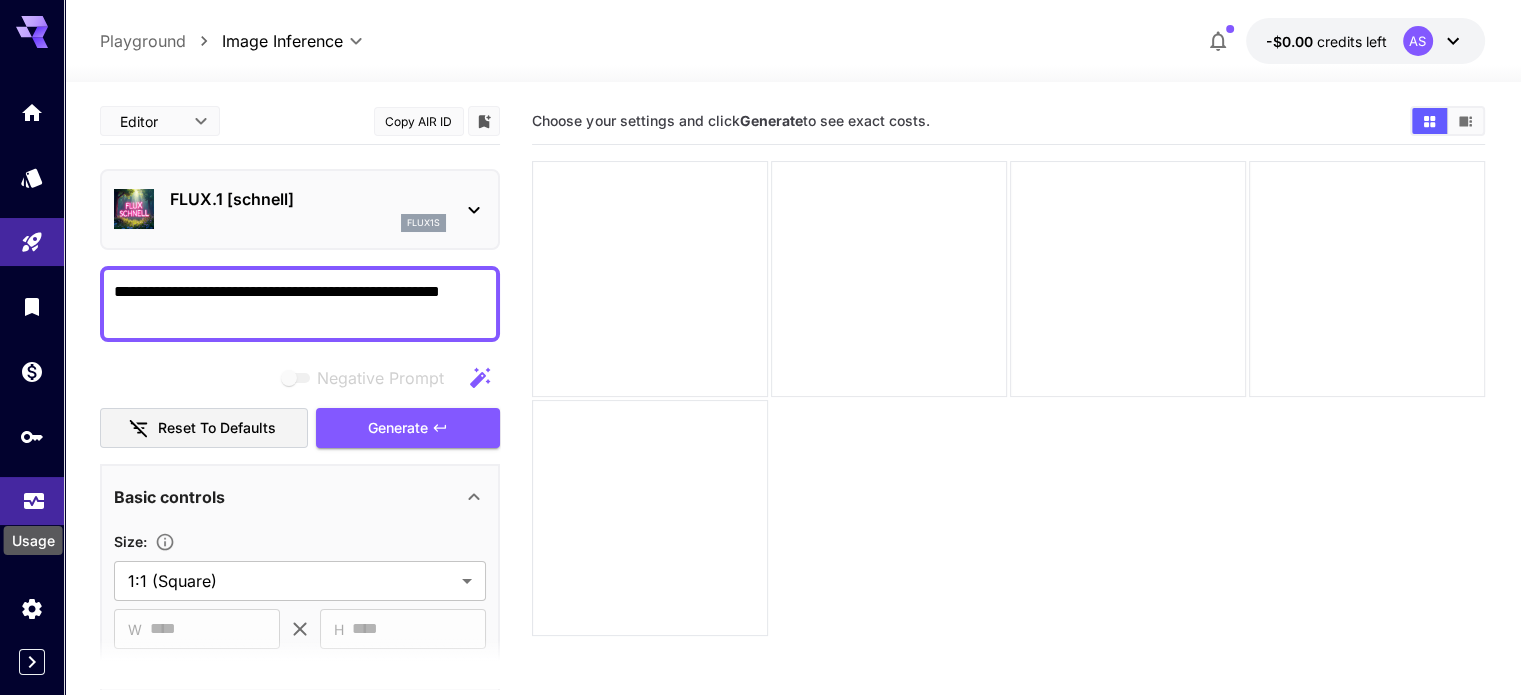 click 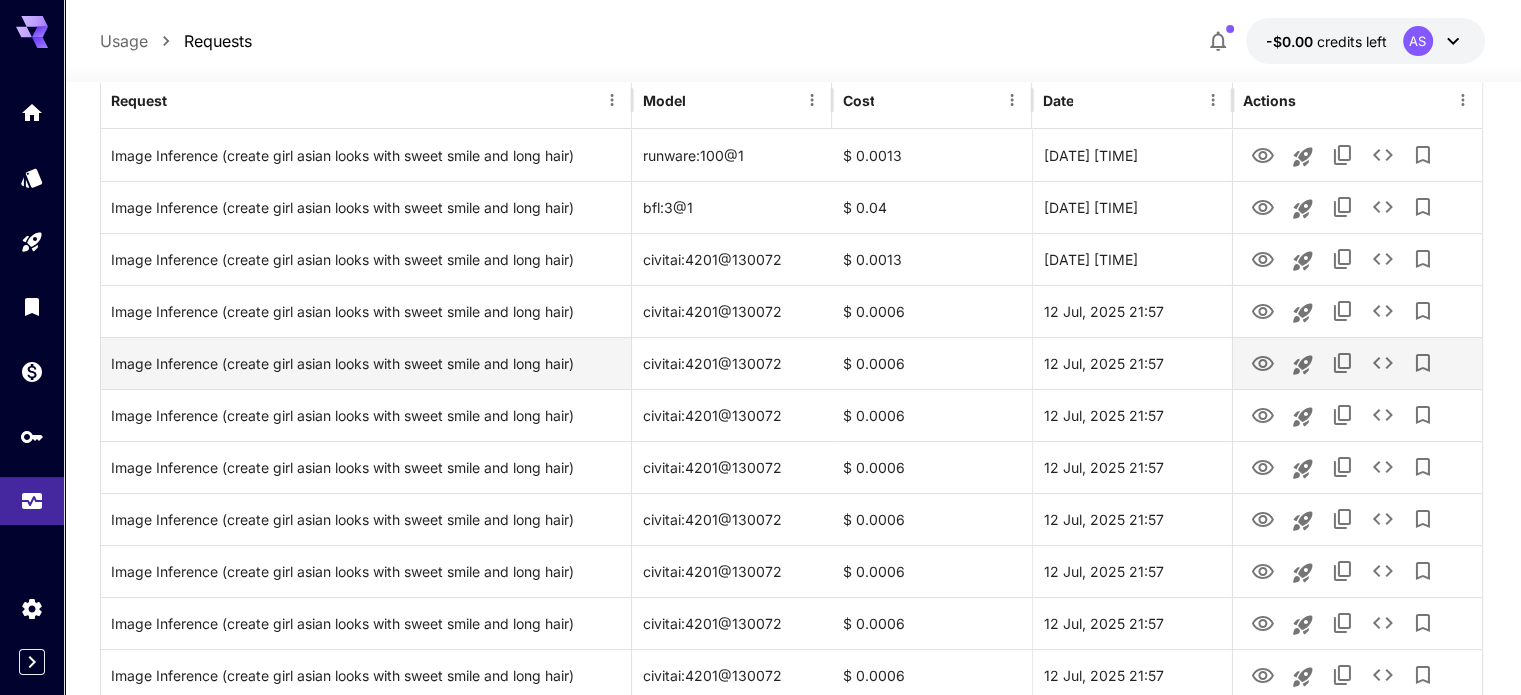 scroll, scrollTop: 300, scrollLeft: 0, axis: vertical 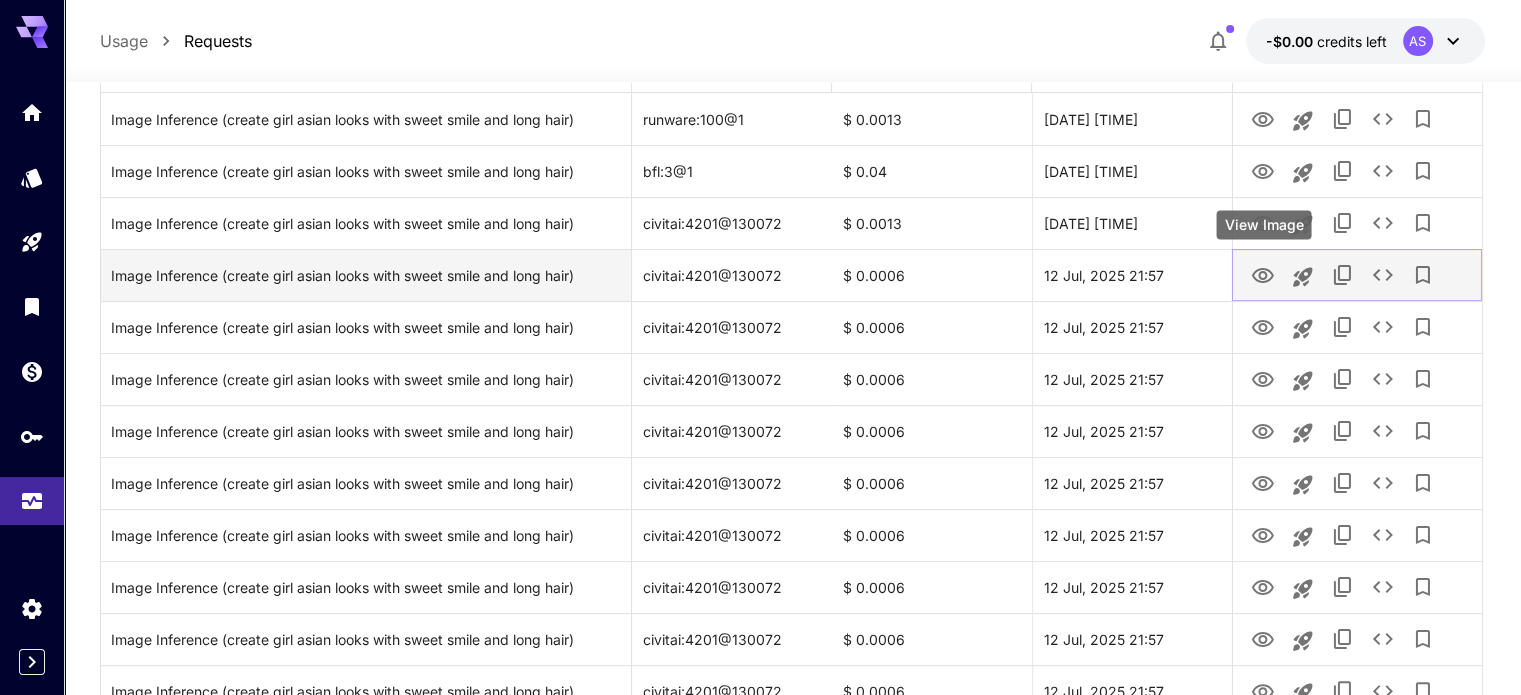 click 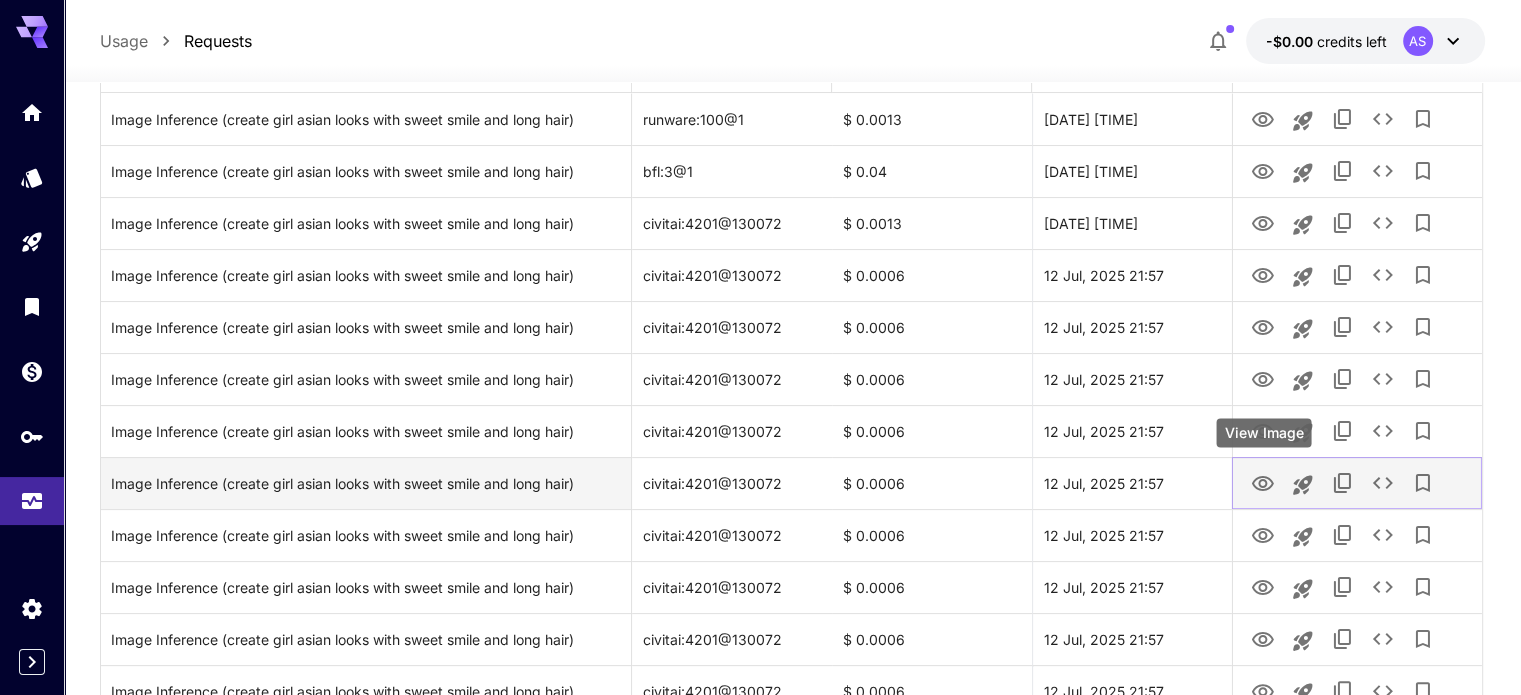 click 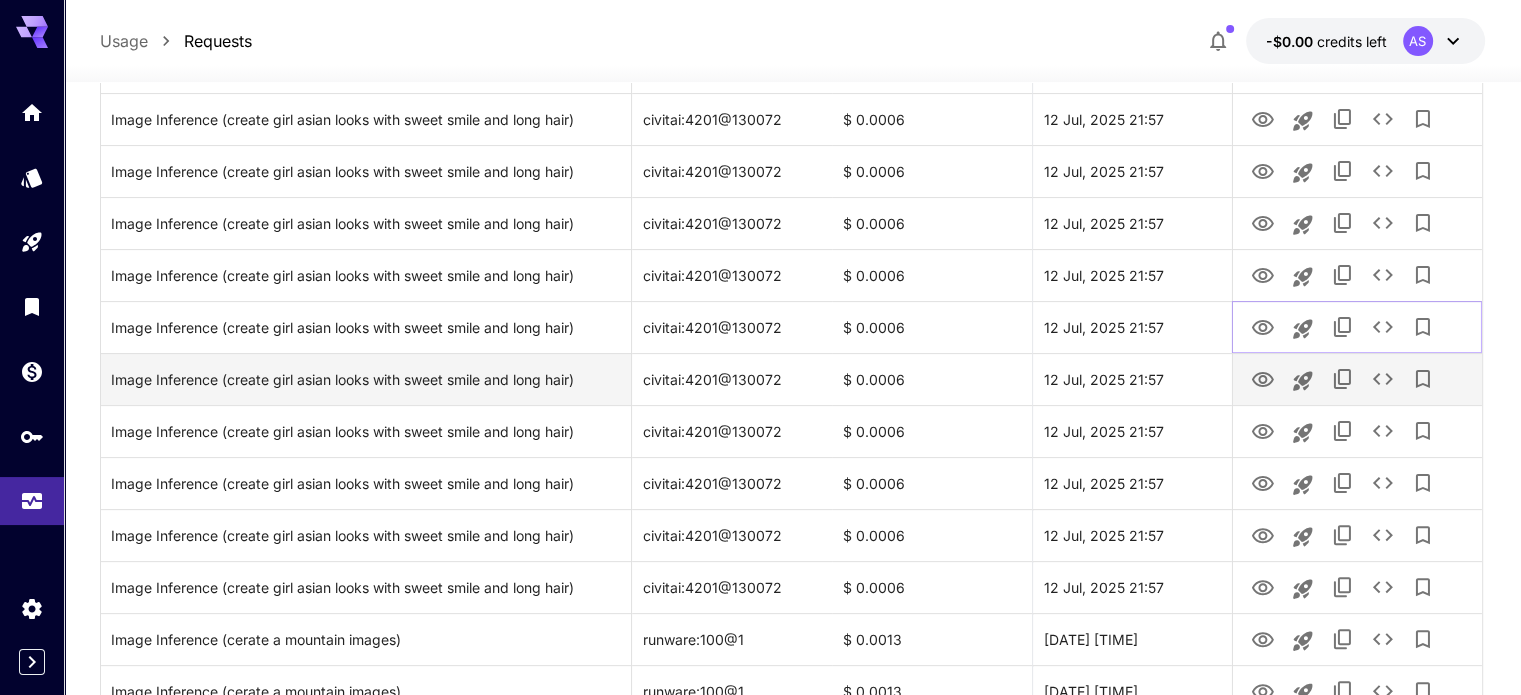 scroll, scrollTop: 600, scrollLeft: 0, axis: vertical 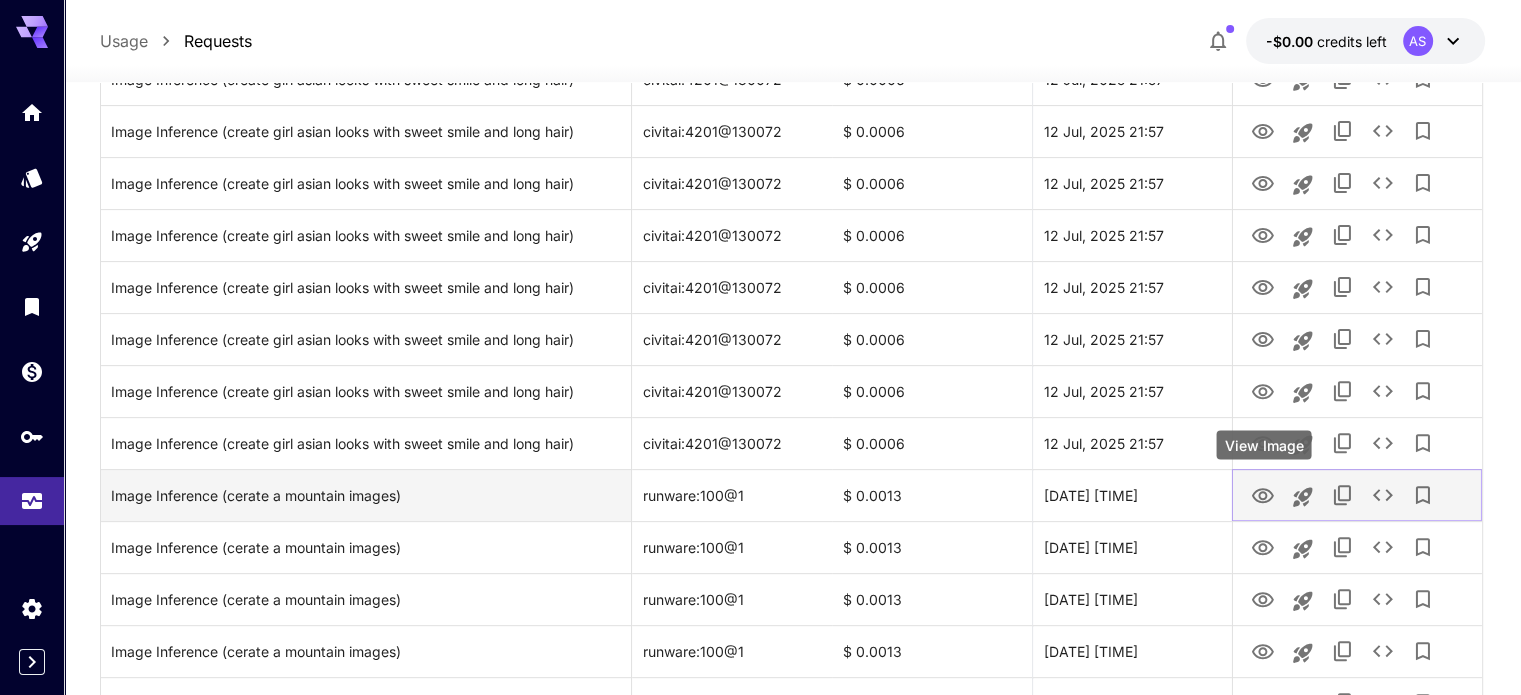 click 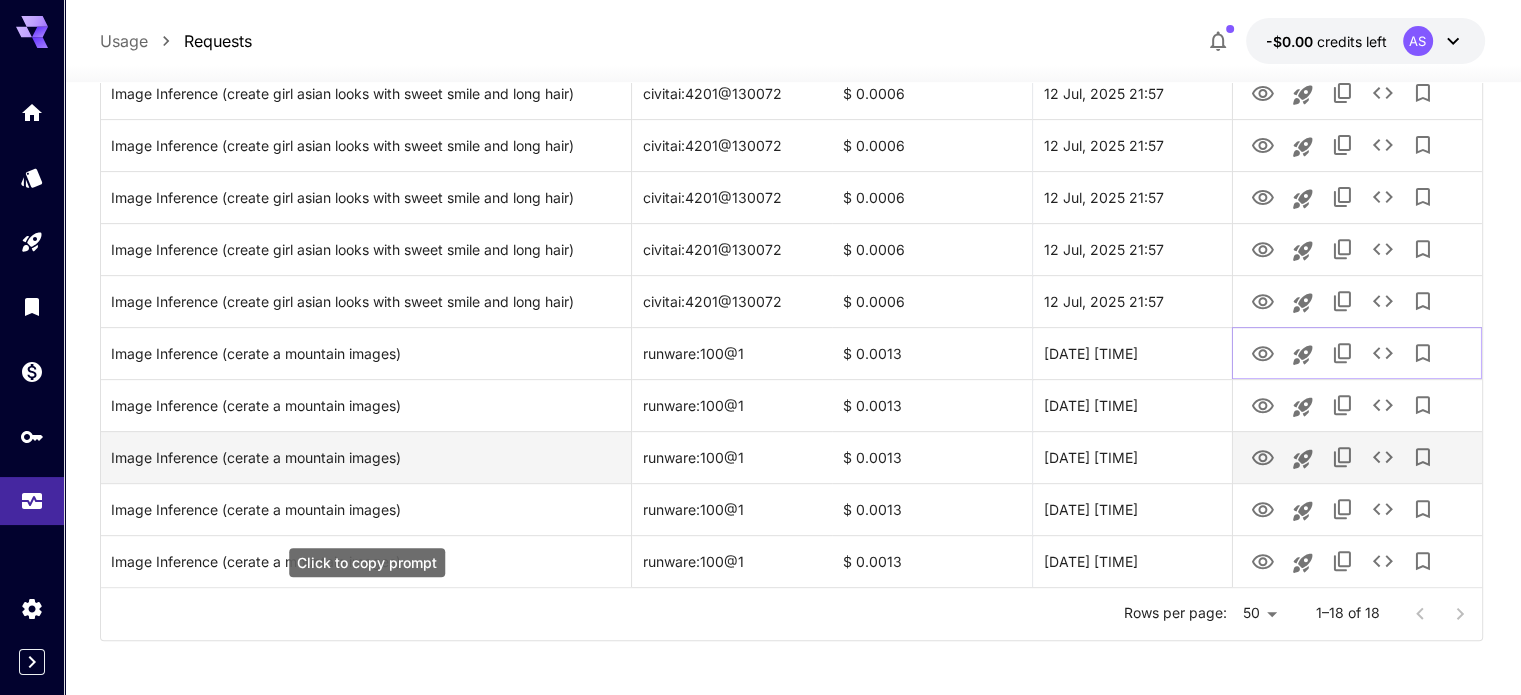 scroll, scrollTop: 746, scrollLeft: 0, axis: vertical 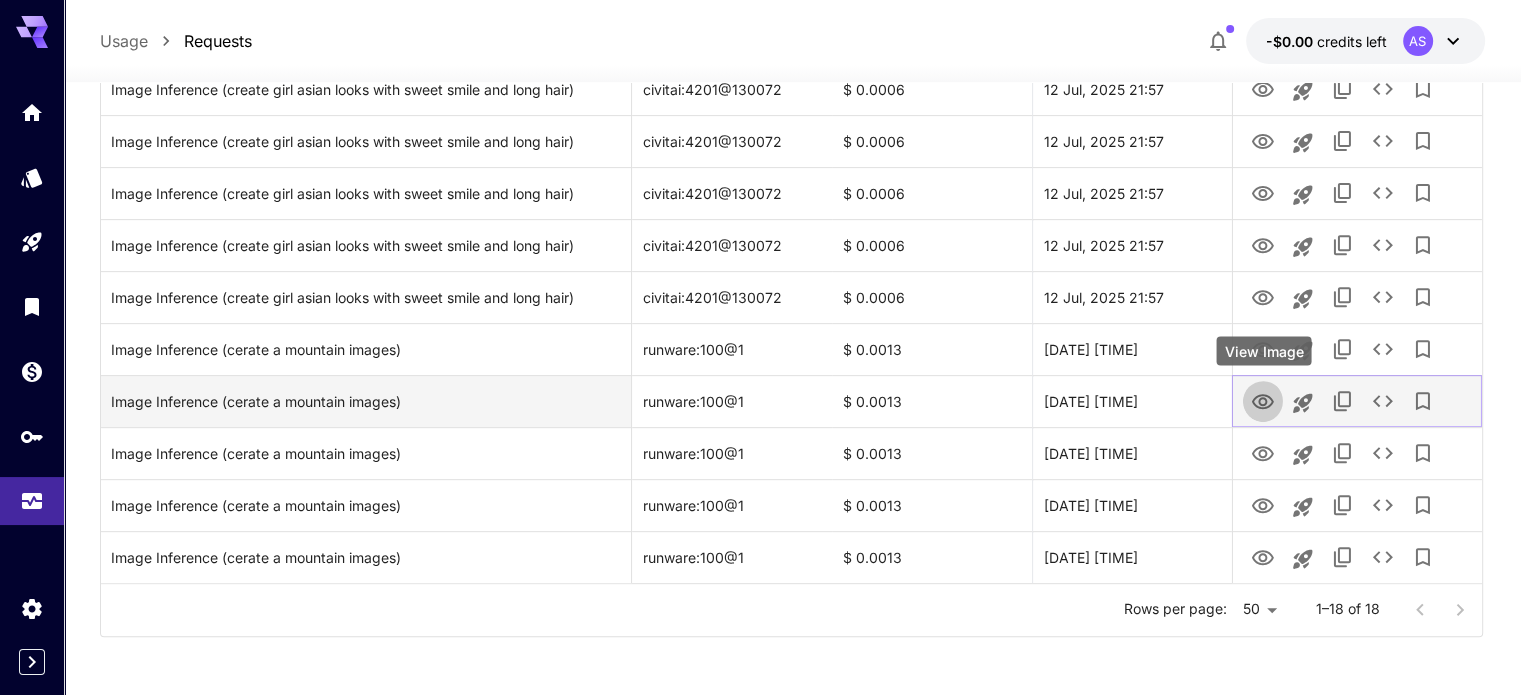 click 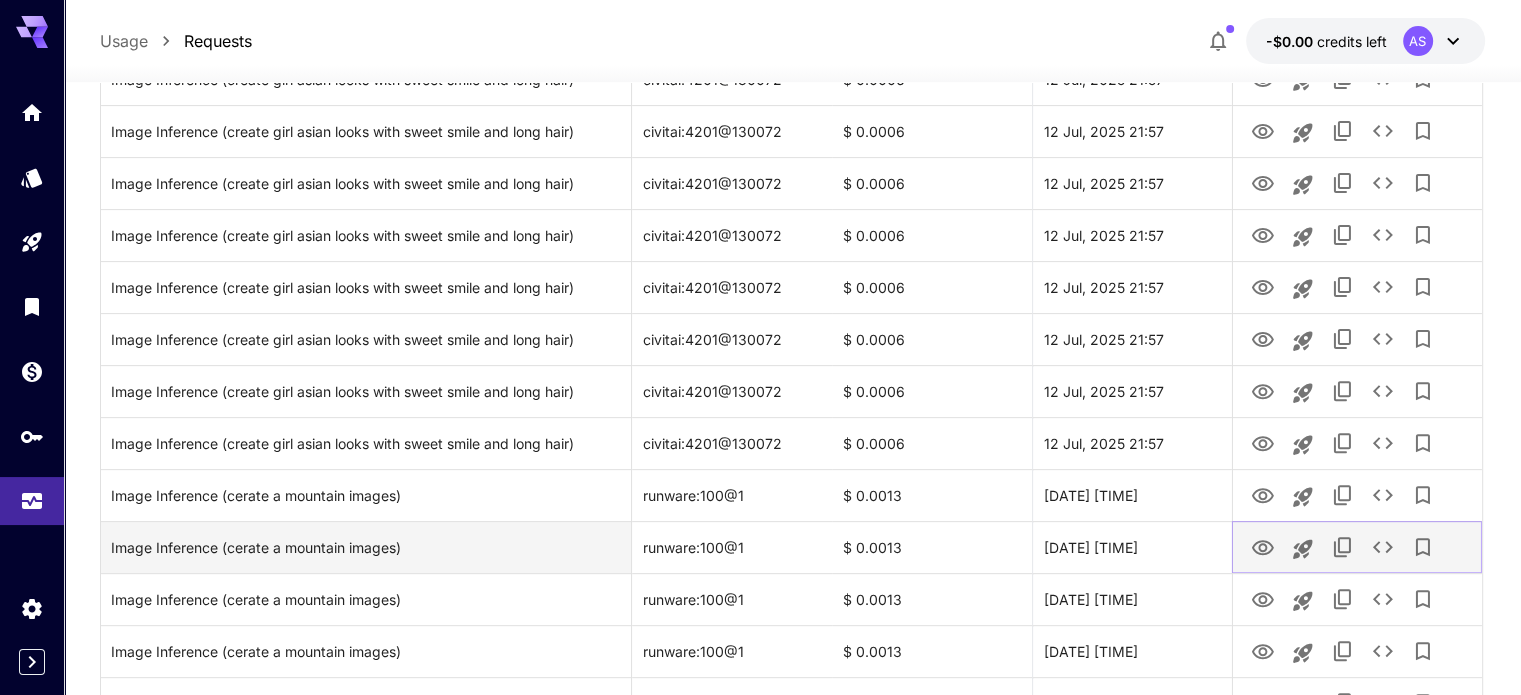 scroll, scrollTop: 746, scrollLeft: 0, axis: vertical 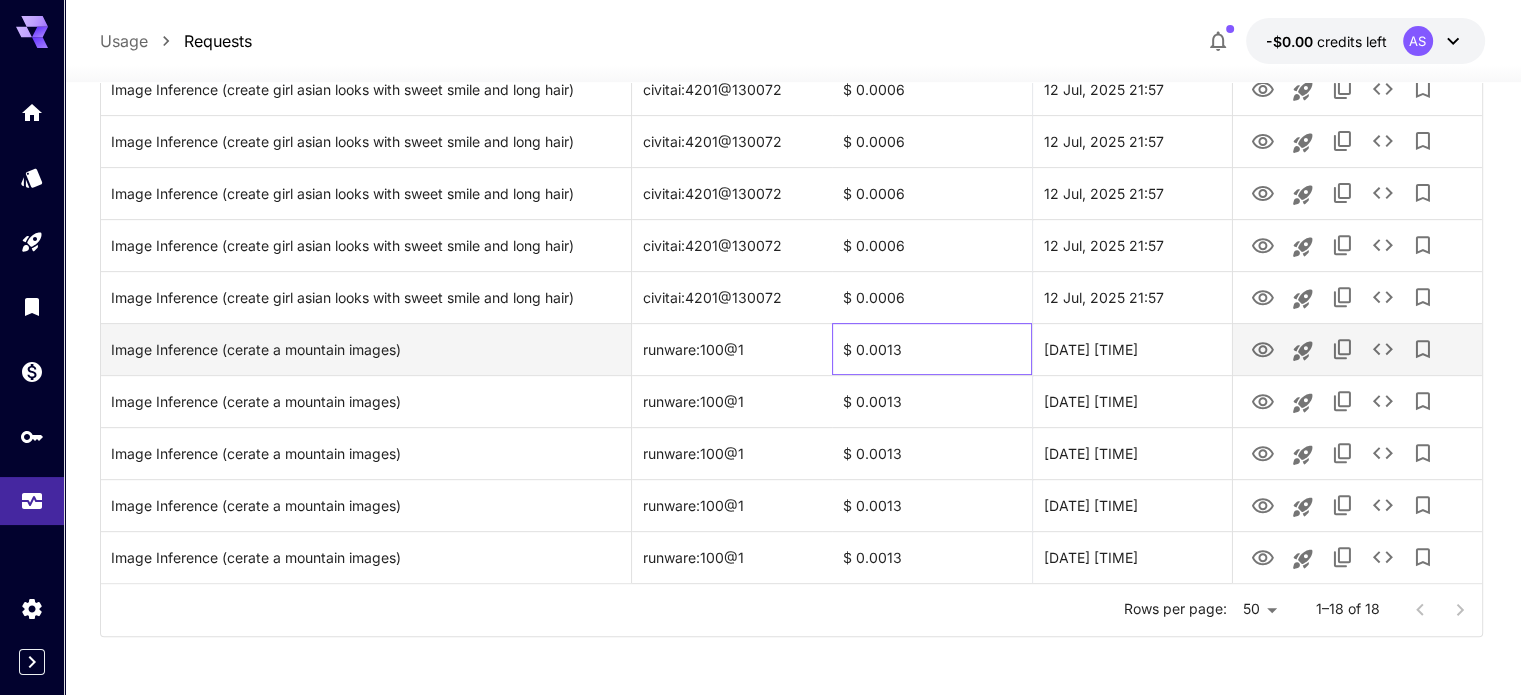 click on "$ 0.0013" at bounding box center [932, 349] 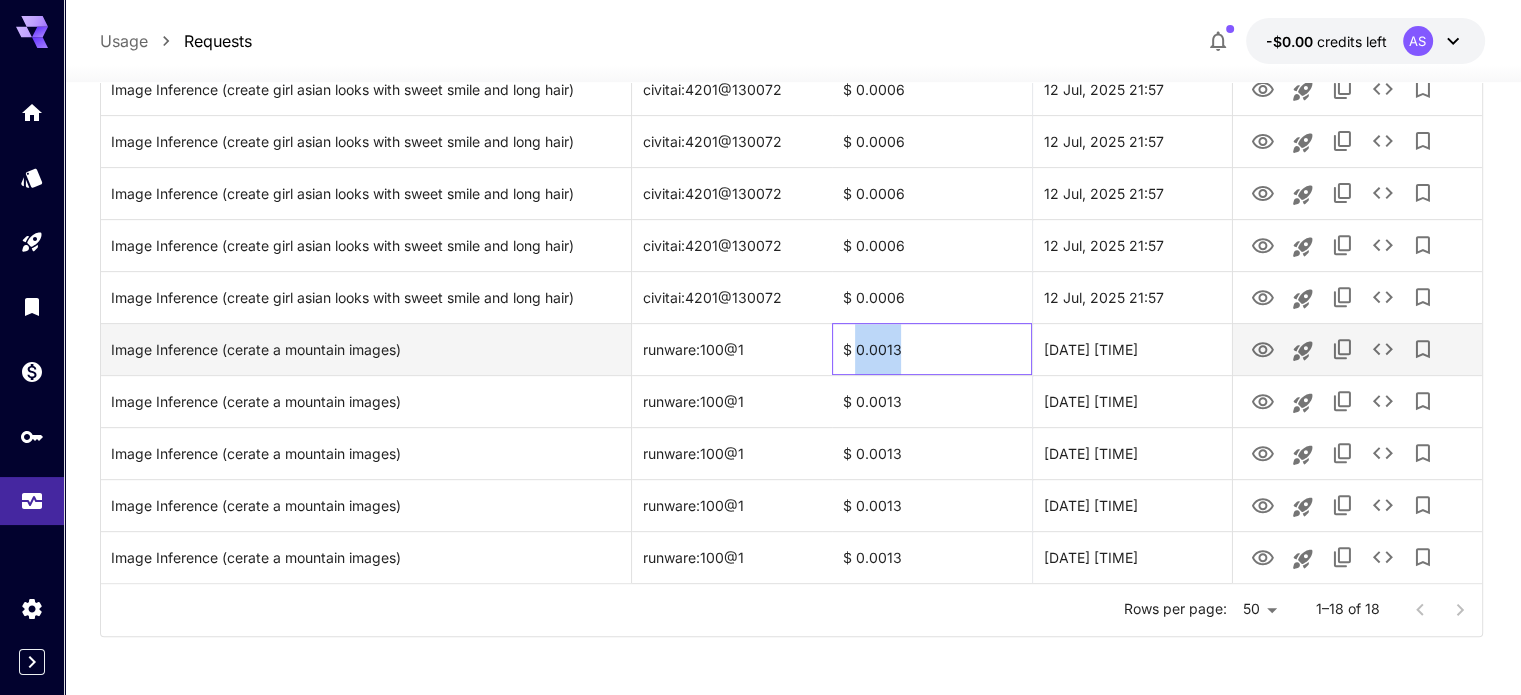 click on "$ 0.0013" at bounding box center (932, 349) 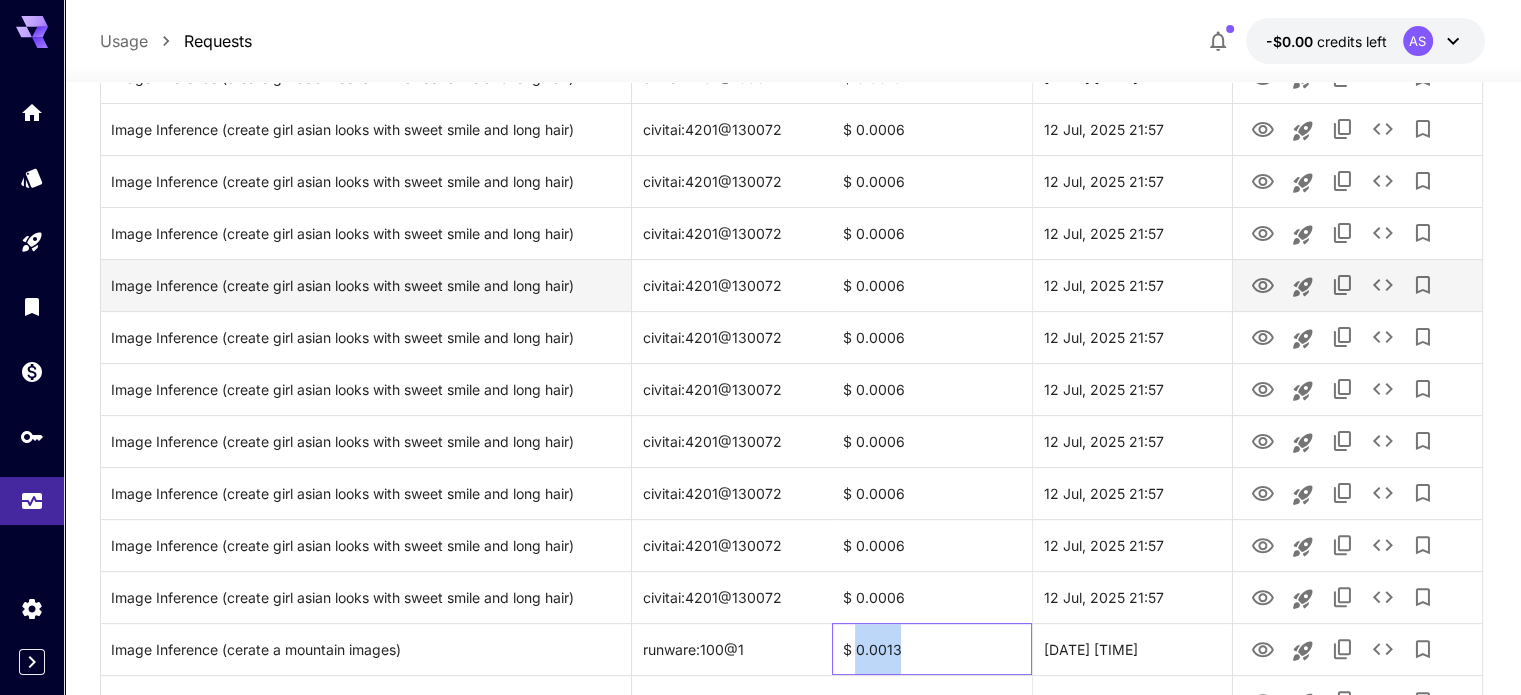 scroll, scrollTop: 46, scrollLeft: 0, axis: vertical 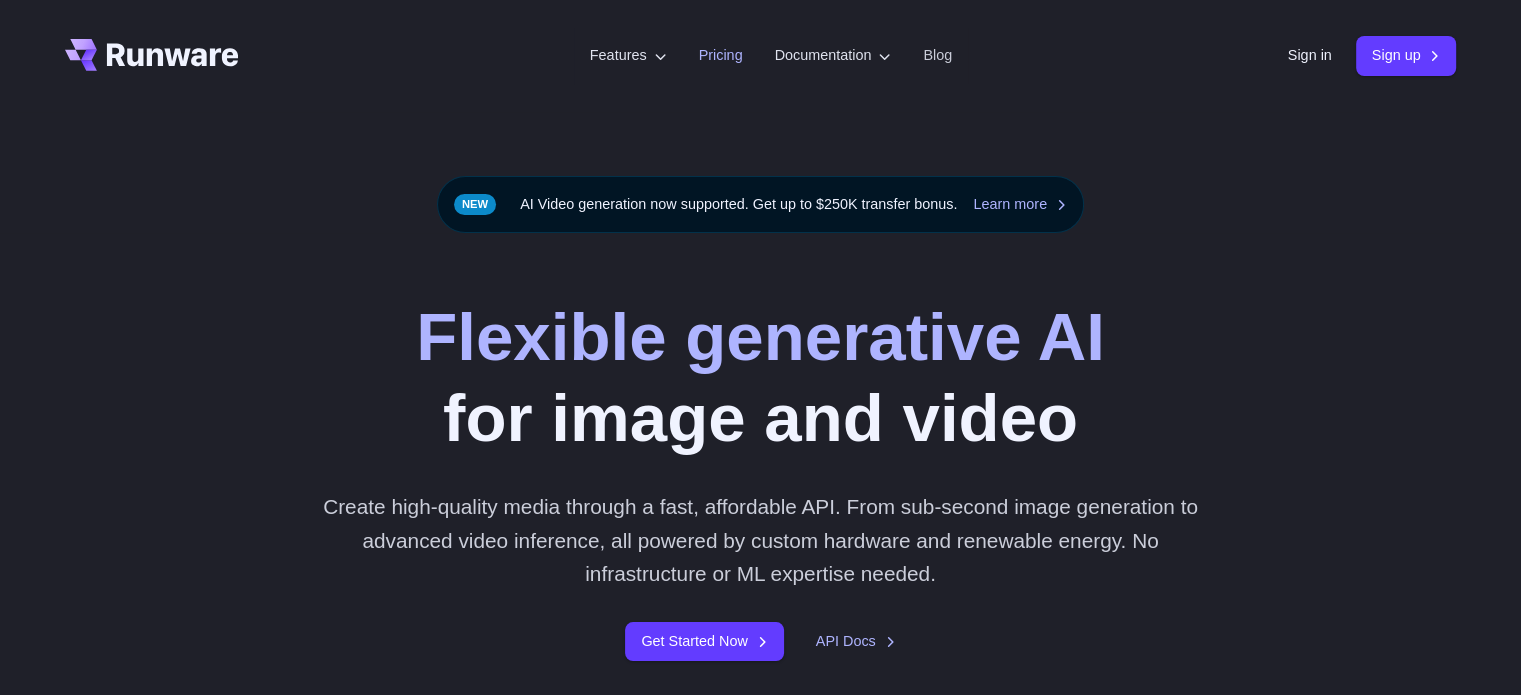click on "Pricing" at bounding box center [721, 55] 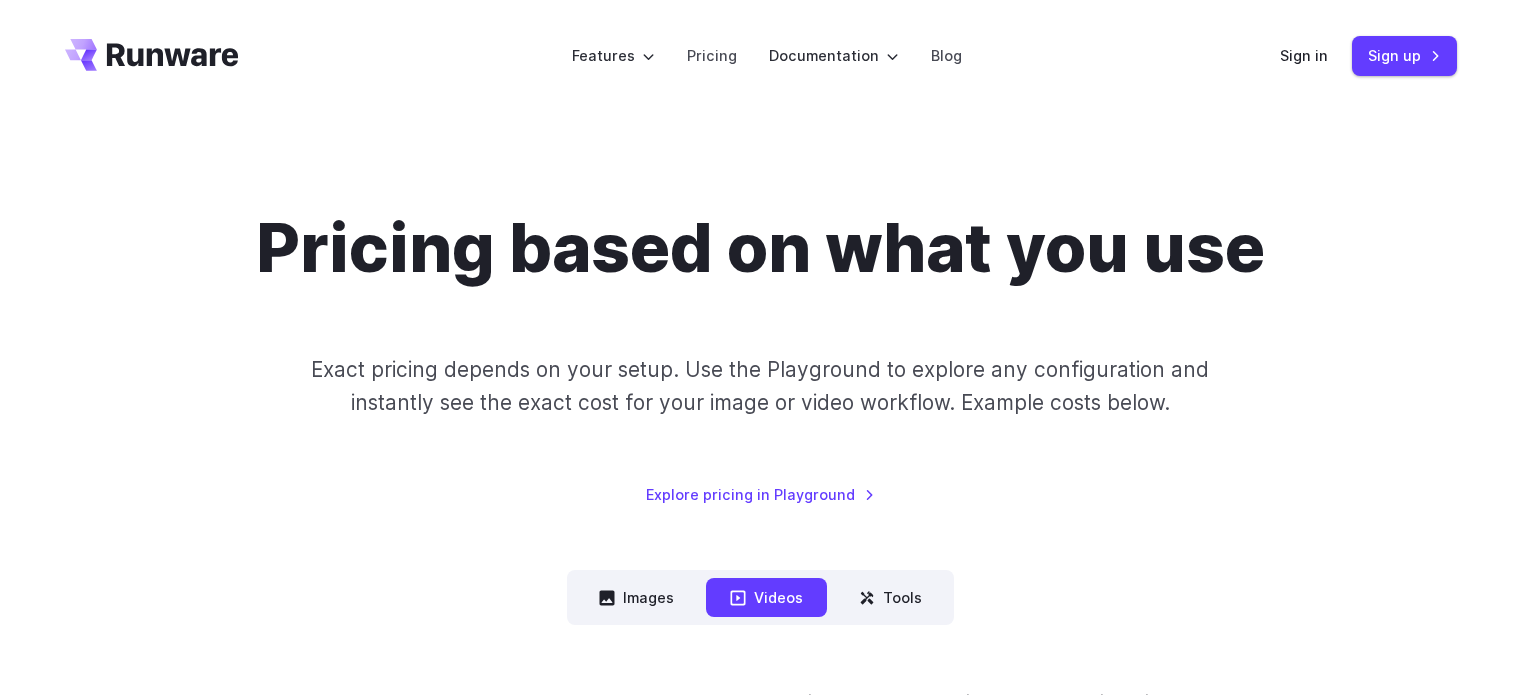 scroll, scrollTop: 0, scrollLeft: 0, axis: both 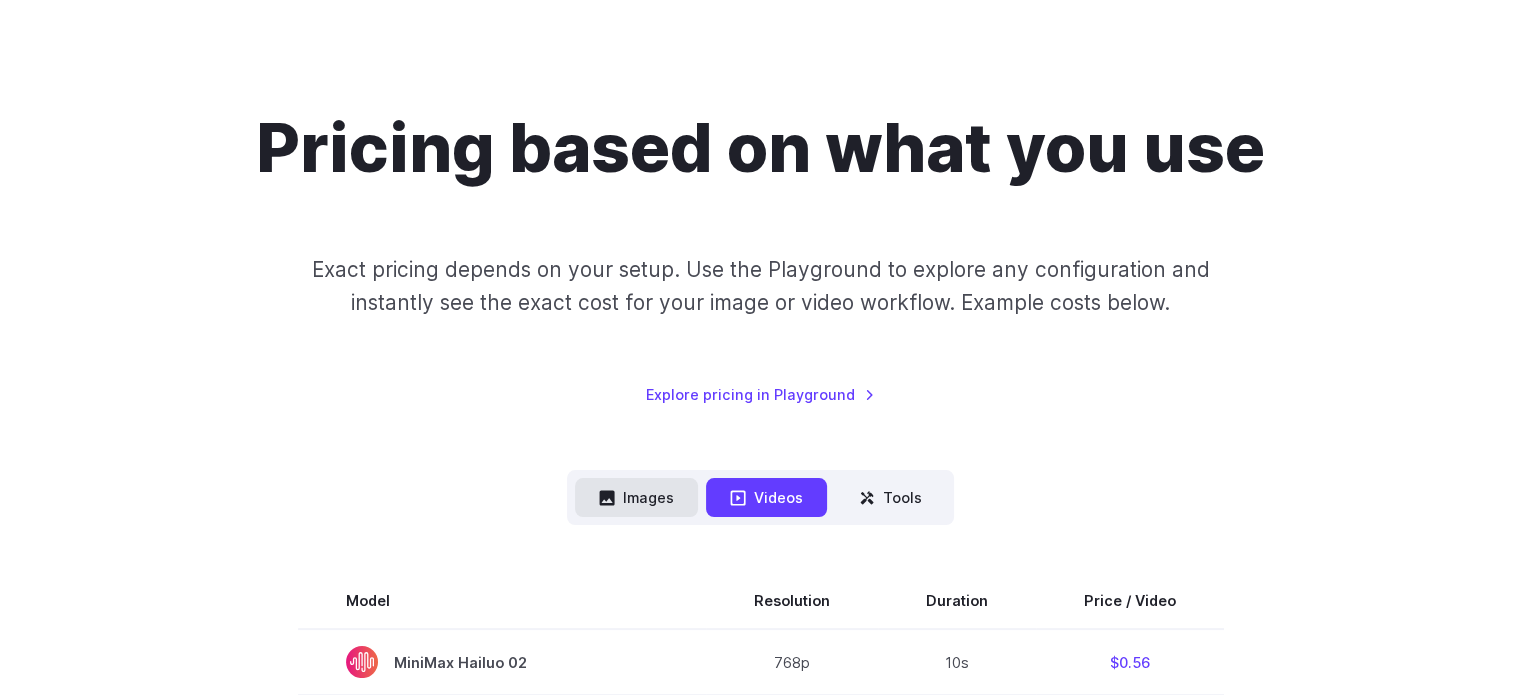 click on "Images" at bounding box center [636, 497] 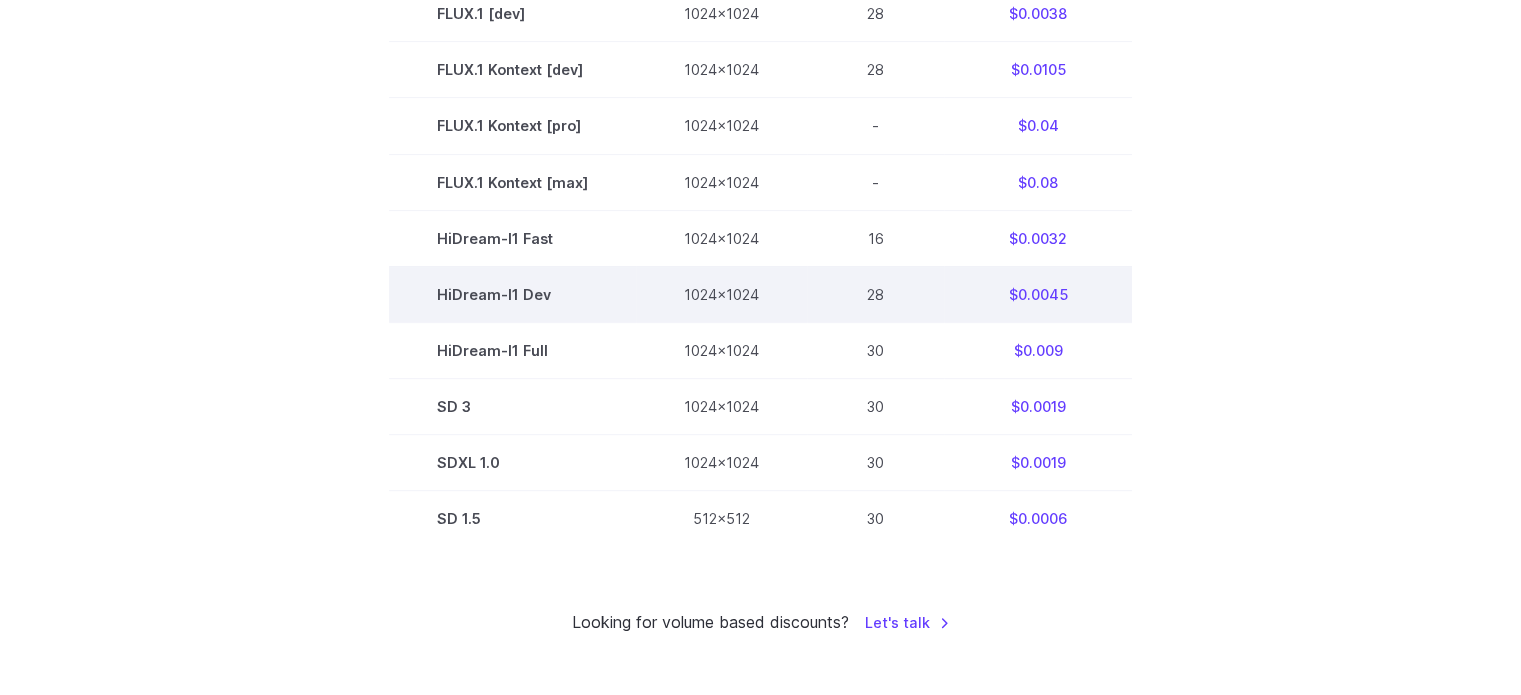 scroll, scrollTop: 600, scrollLeft: 0, axis: vertical 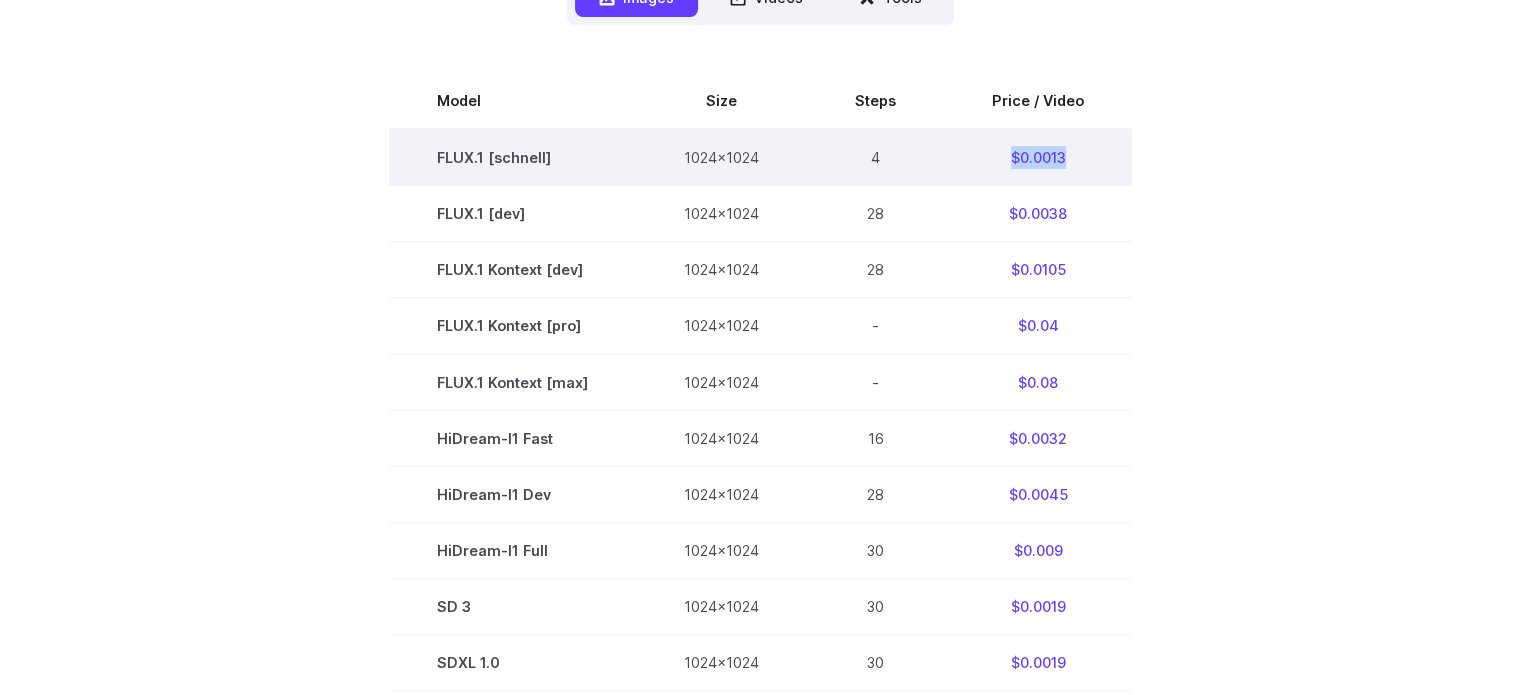 drag, startPoint x: 999, startPoint y: 159, endPoint x: 1072, endPoint y: 153, distance: 73.24616 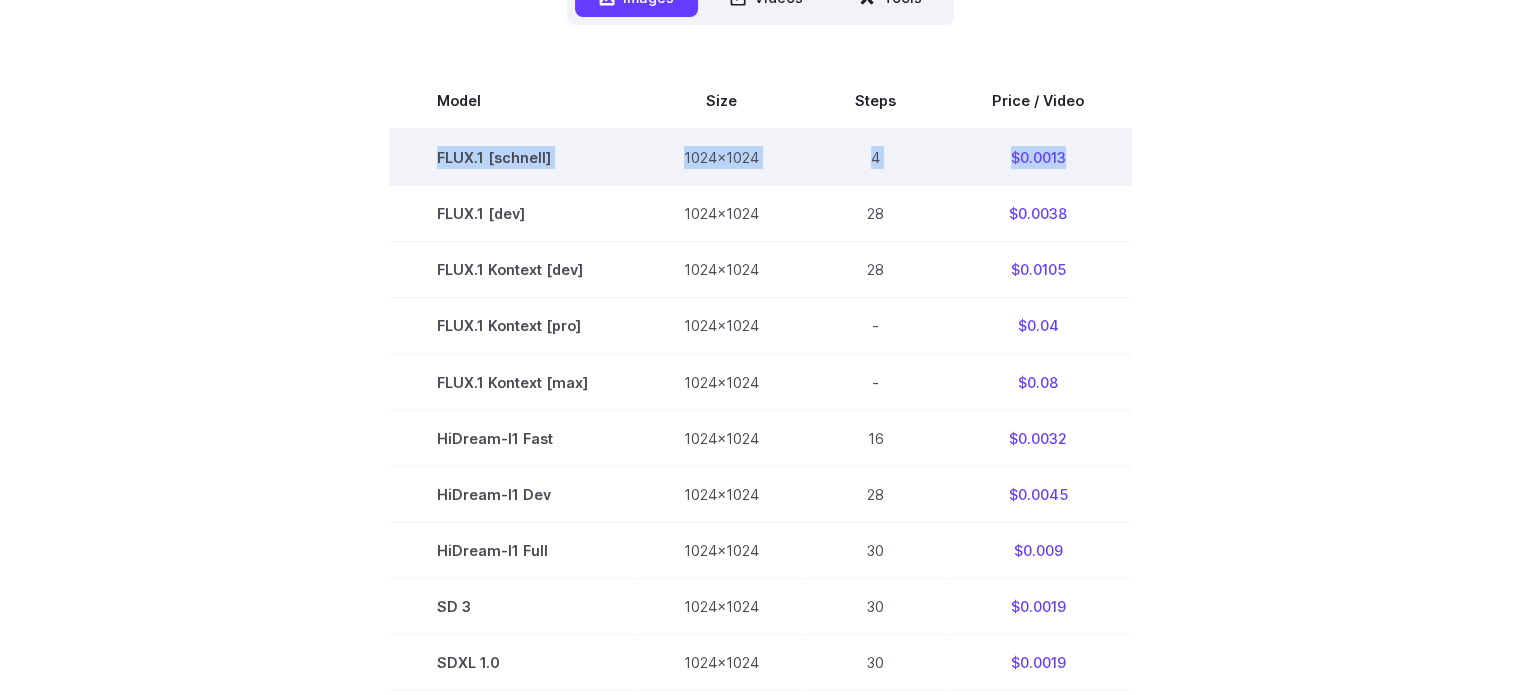 drag, startPoint x: 464, startPoint y: 151, endPoint x: 1083, endPoint y: 160, distance: 619.0654 